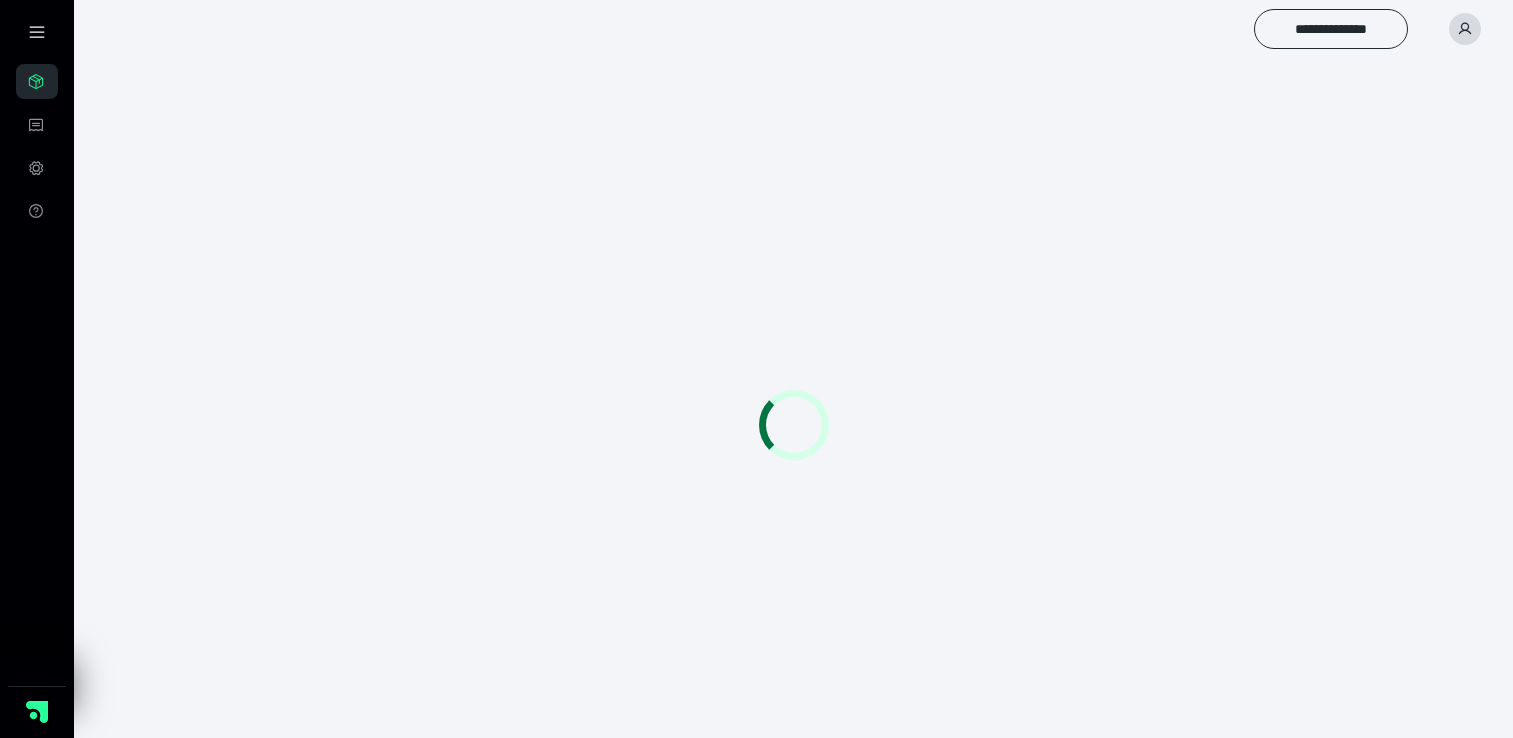 scroll, scrollTop: 0, scrollLeft: 0, axis: both 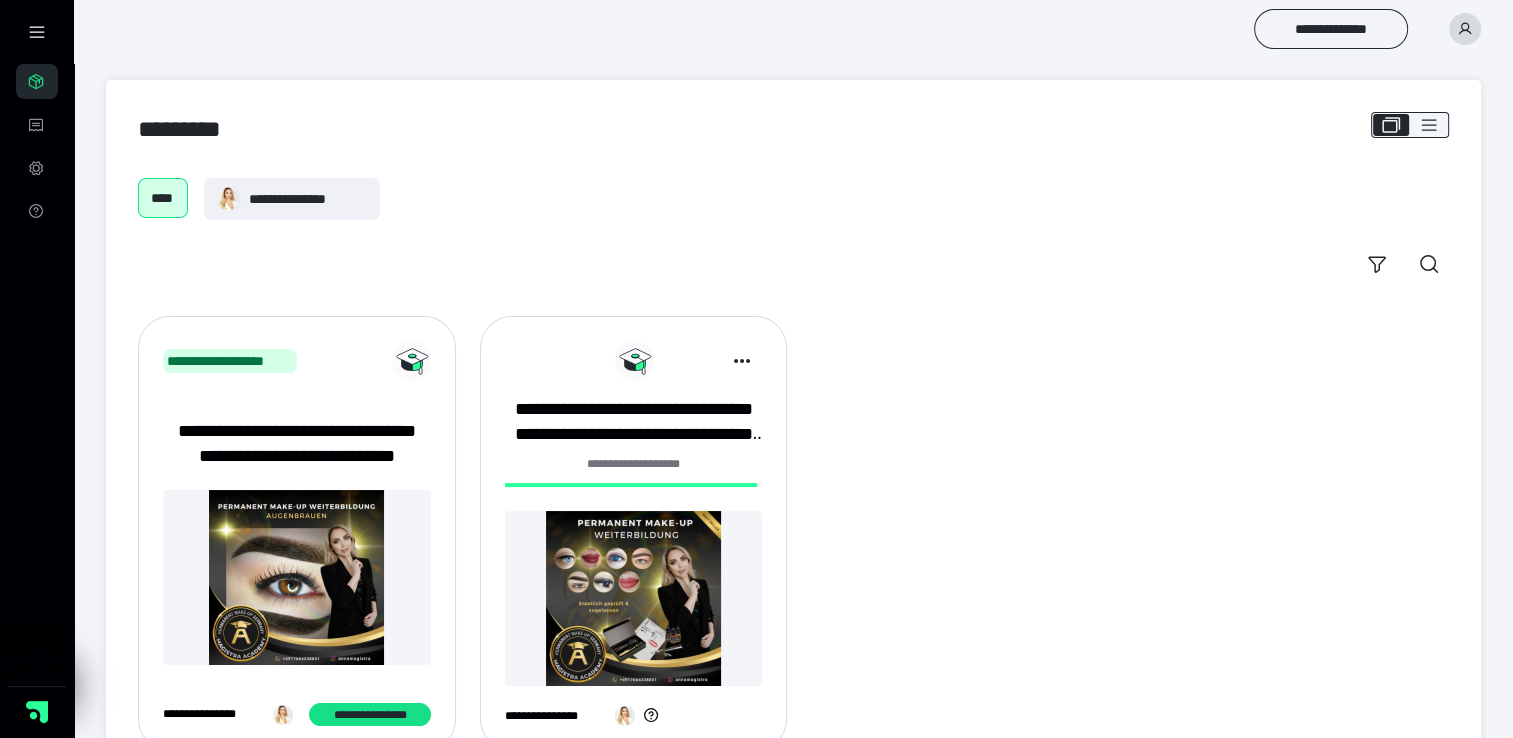 click at bounding box center [634, 598] 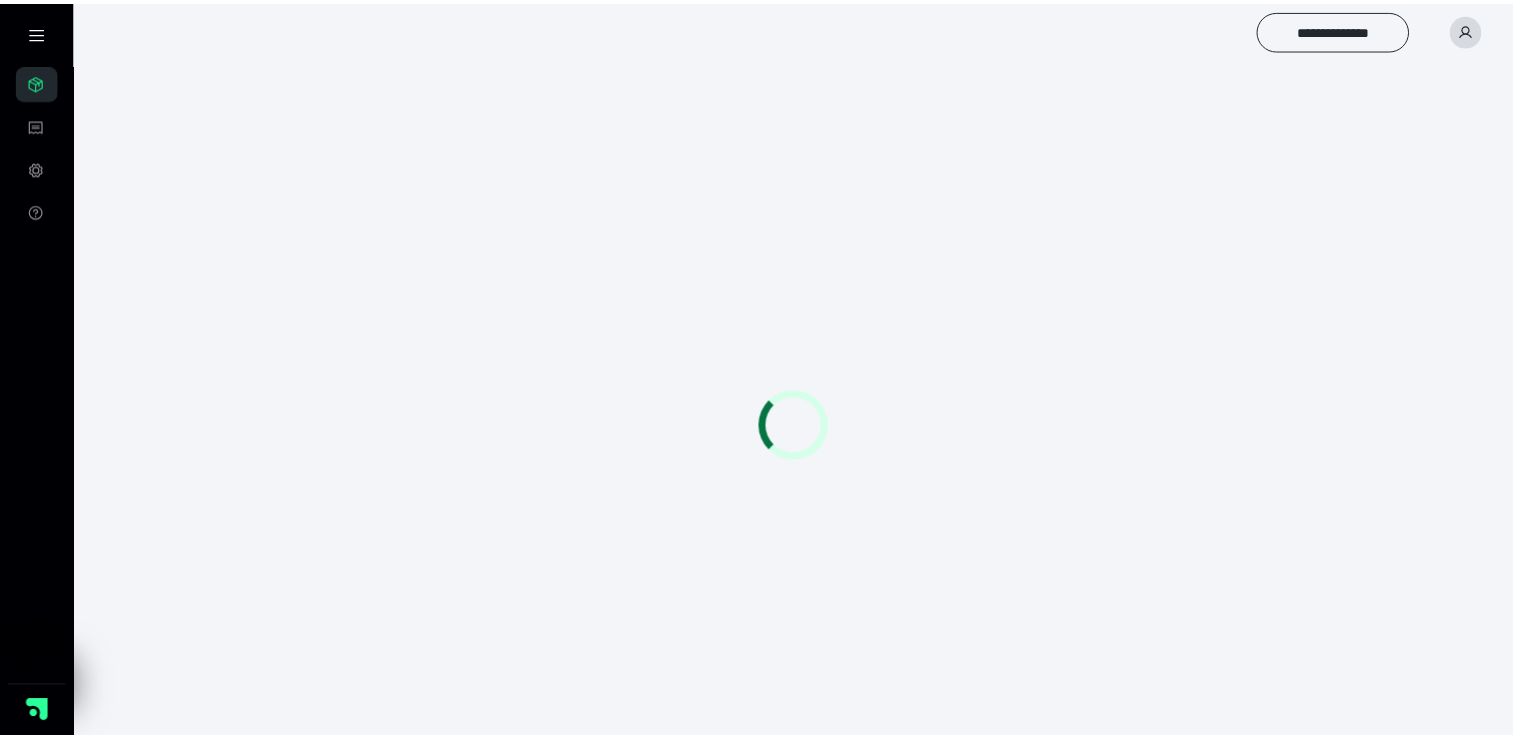 scroll, scrollTop: 0, scrollLeft: 0, axis: both 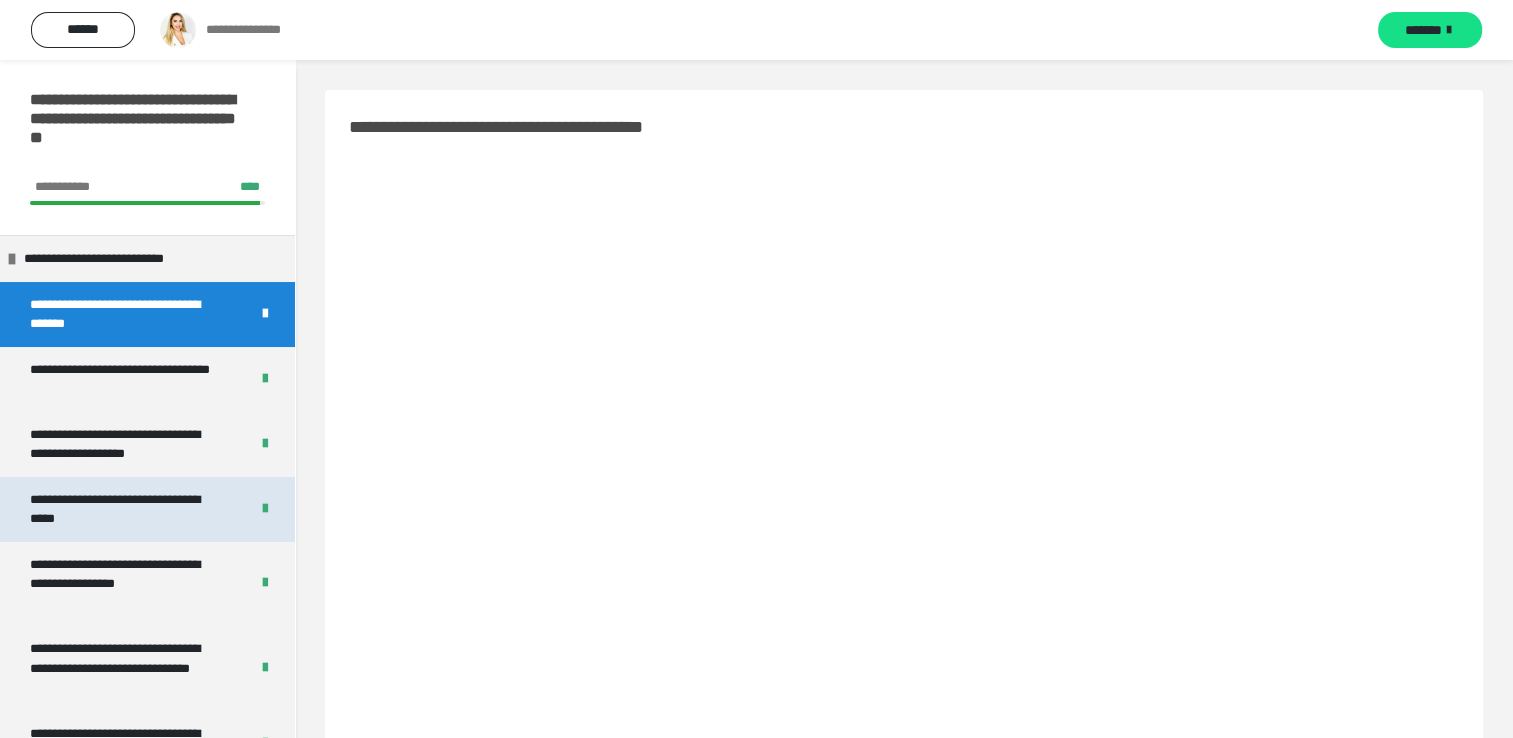 click on "**********" at bounding box center [124, 509] 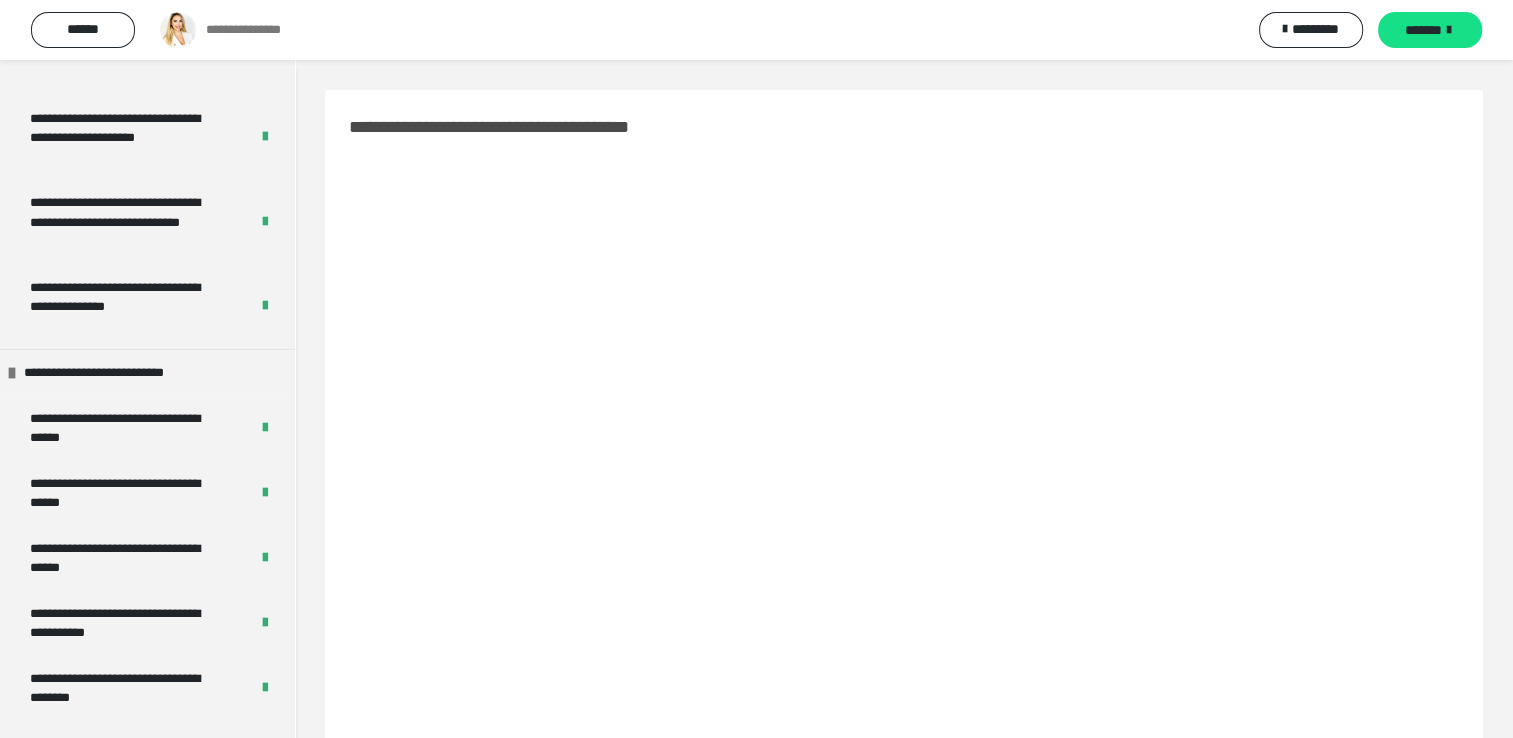 scroll, scrollTop: 5132, scrollLeft: 0, axis: vertical 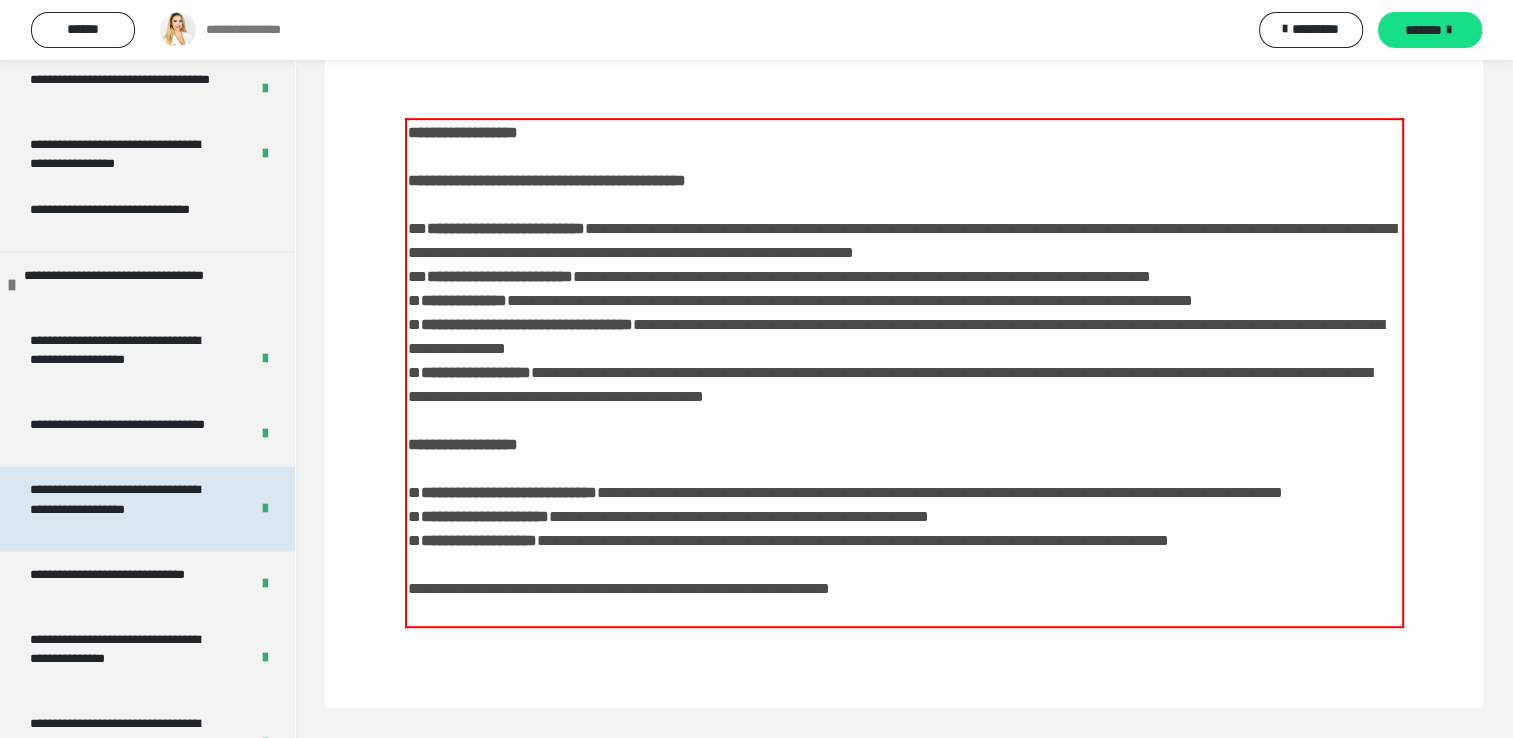 click on "**********" at bounding box center (124, 509) 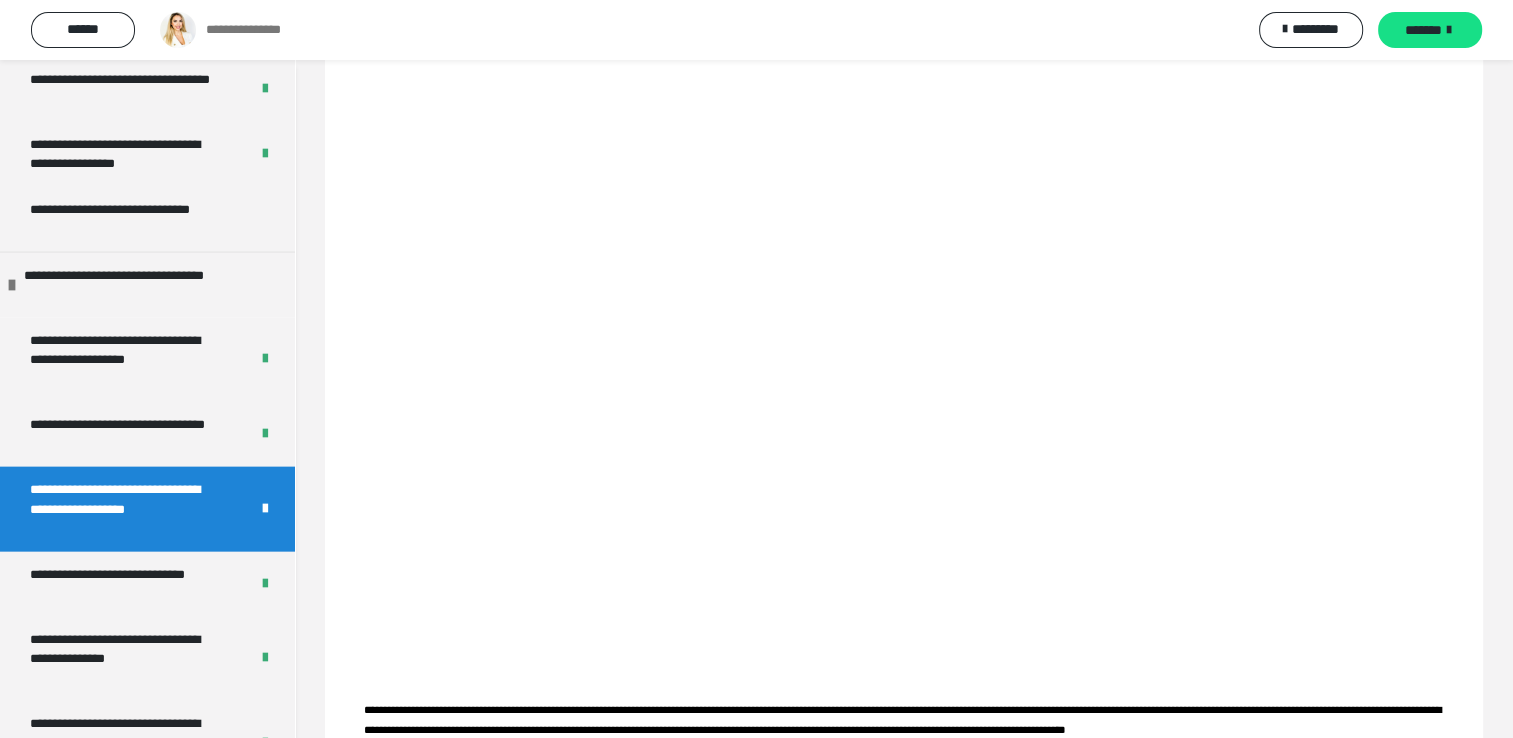 scroll, scrollTop: 82, scrollLeft: 0, axis: vertical 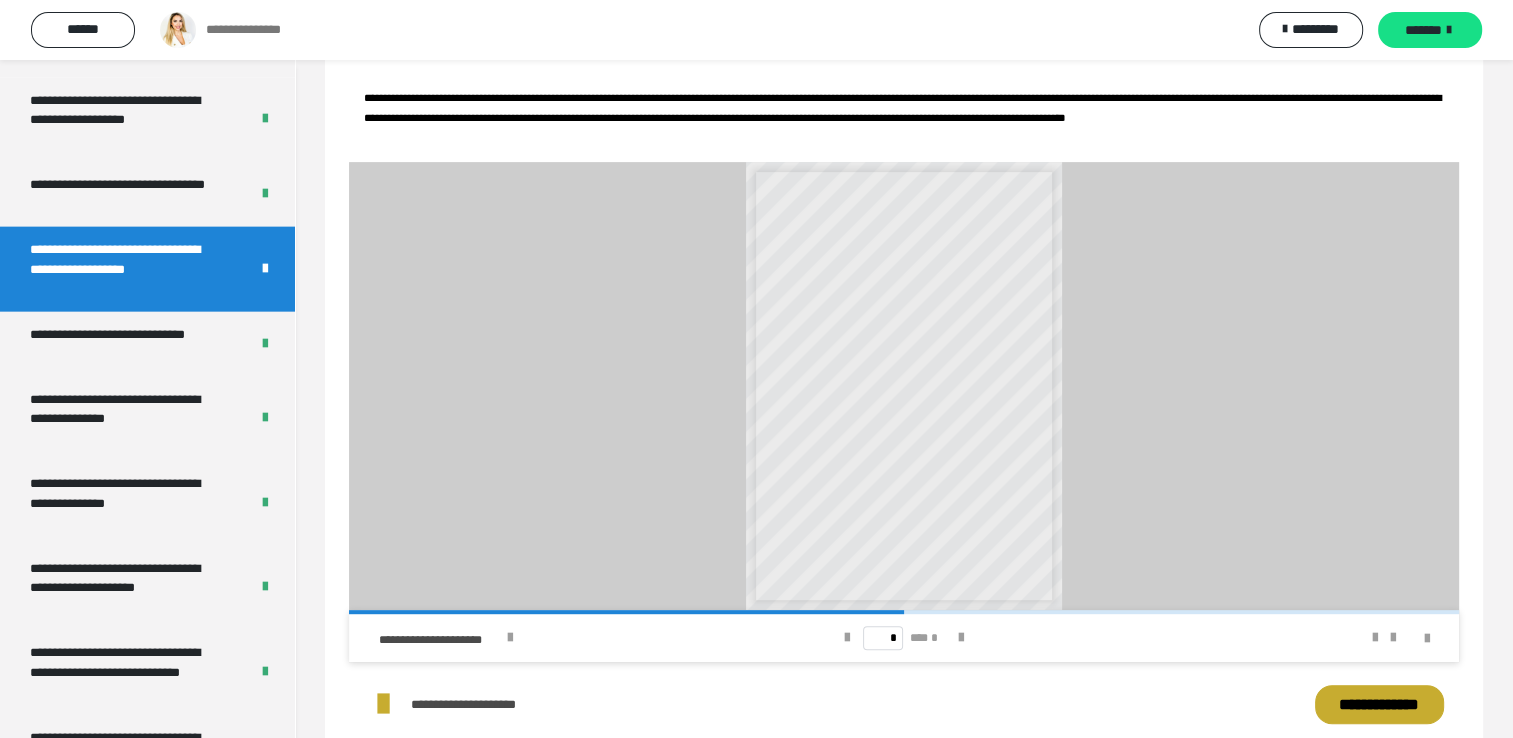click on "**********" at bounding box center (901, 366) 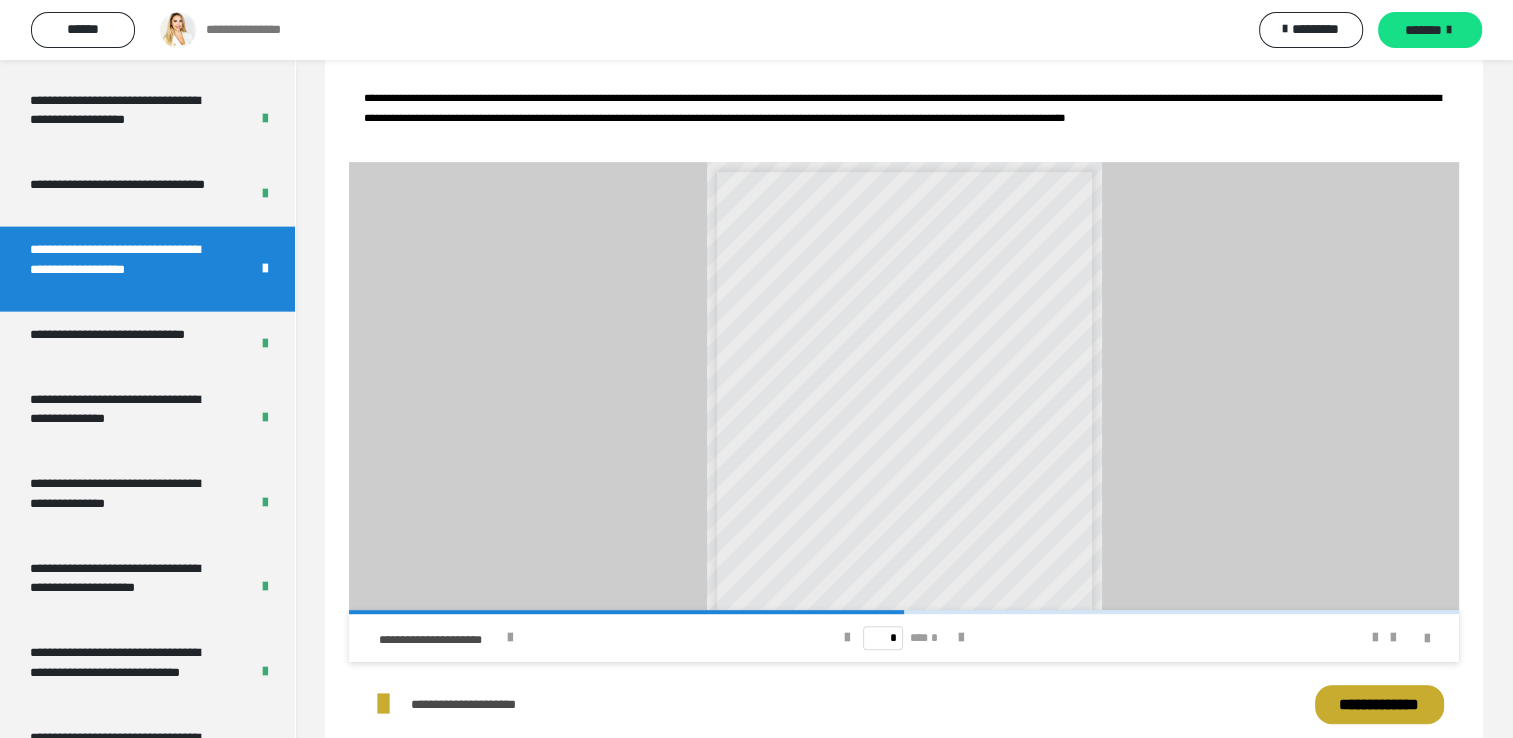 drag, startPoint x: 920, startPoint y: 392, endPoint x: 680, endPoint y: 480, distance: 255.62473 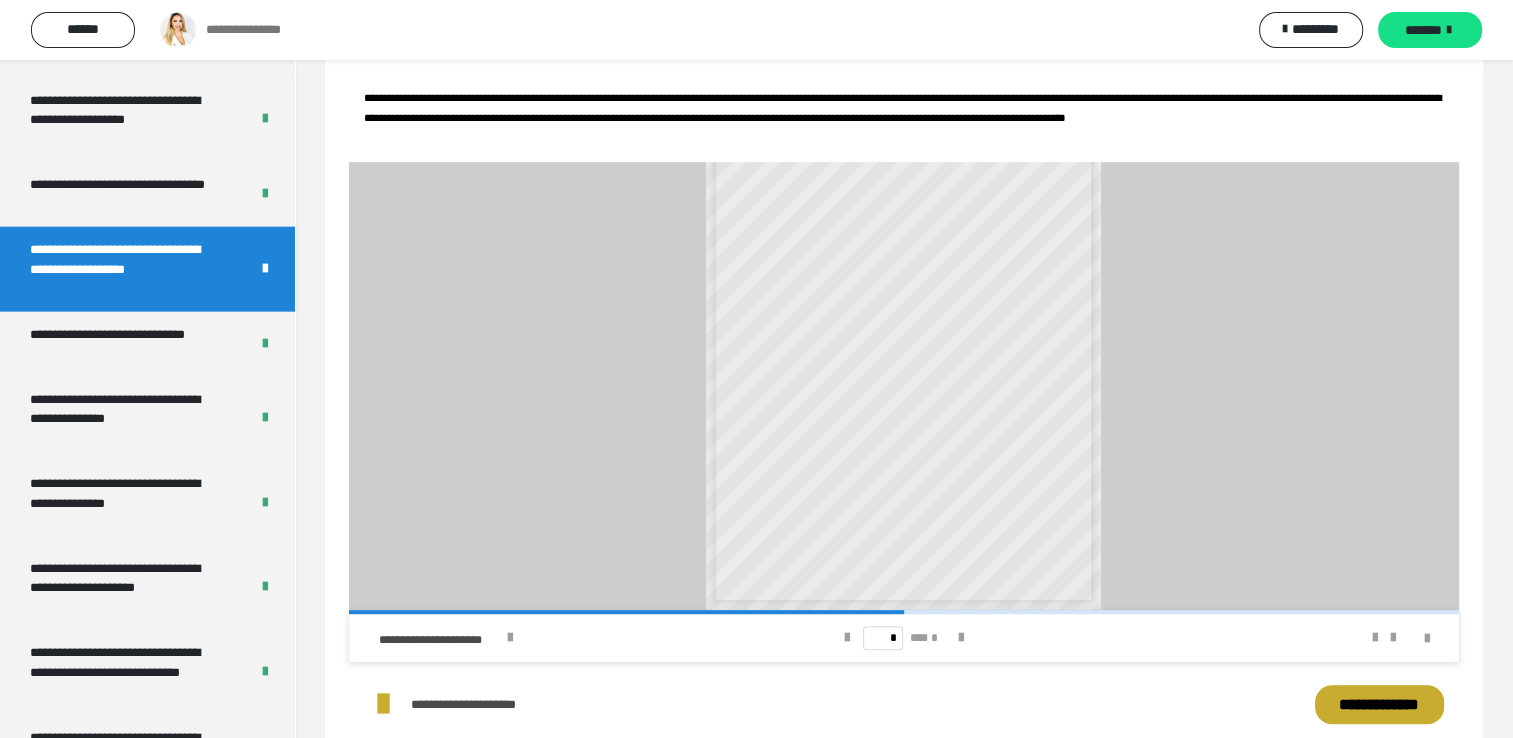 scroll, scrollTop: 112, scrollLeft: 0, axis: vertical 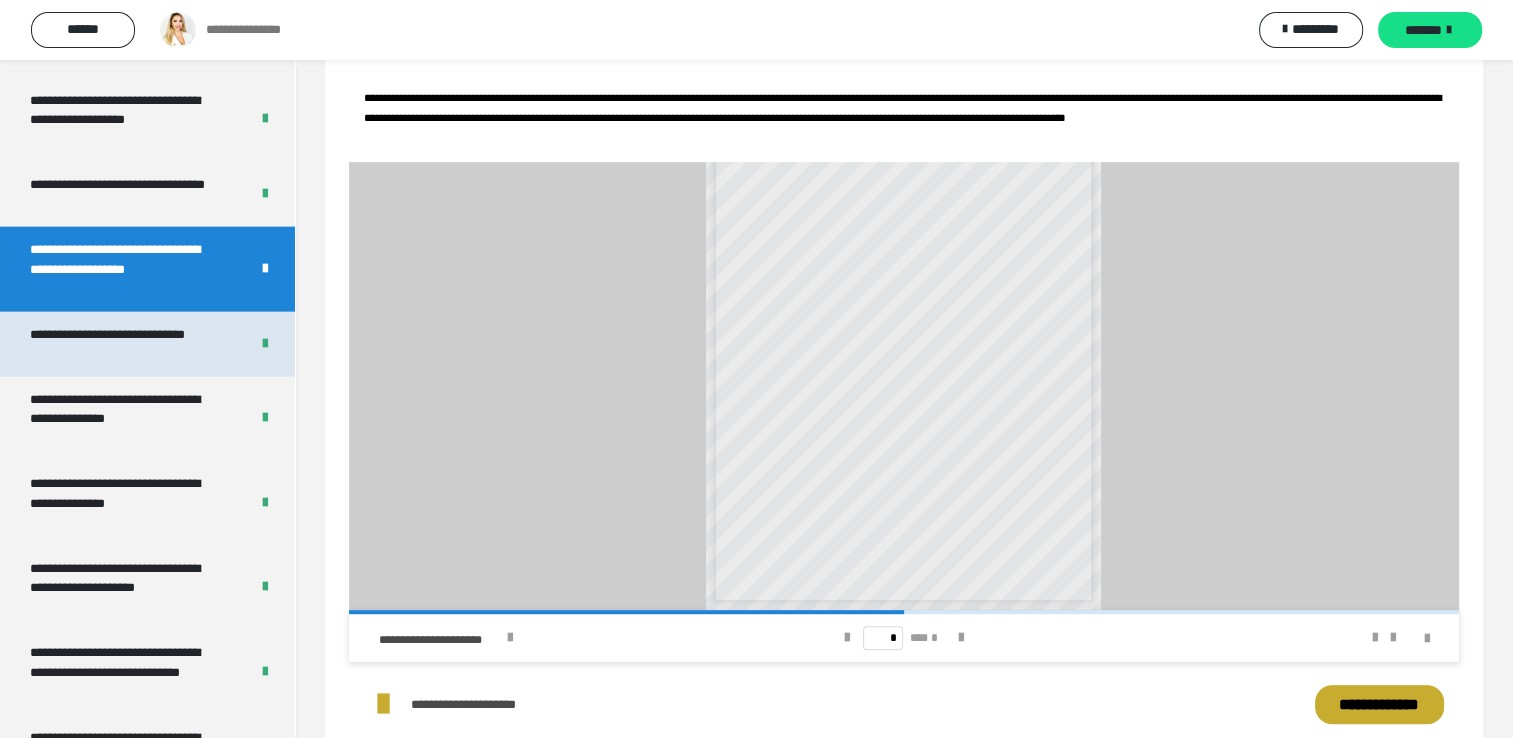 click on "**********" at bounding box center [147, 344] 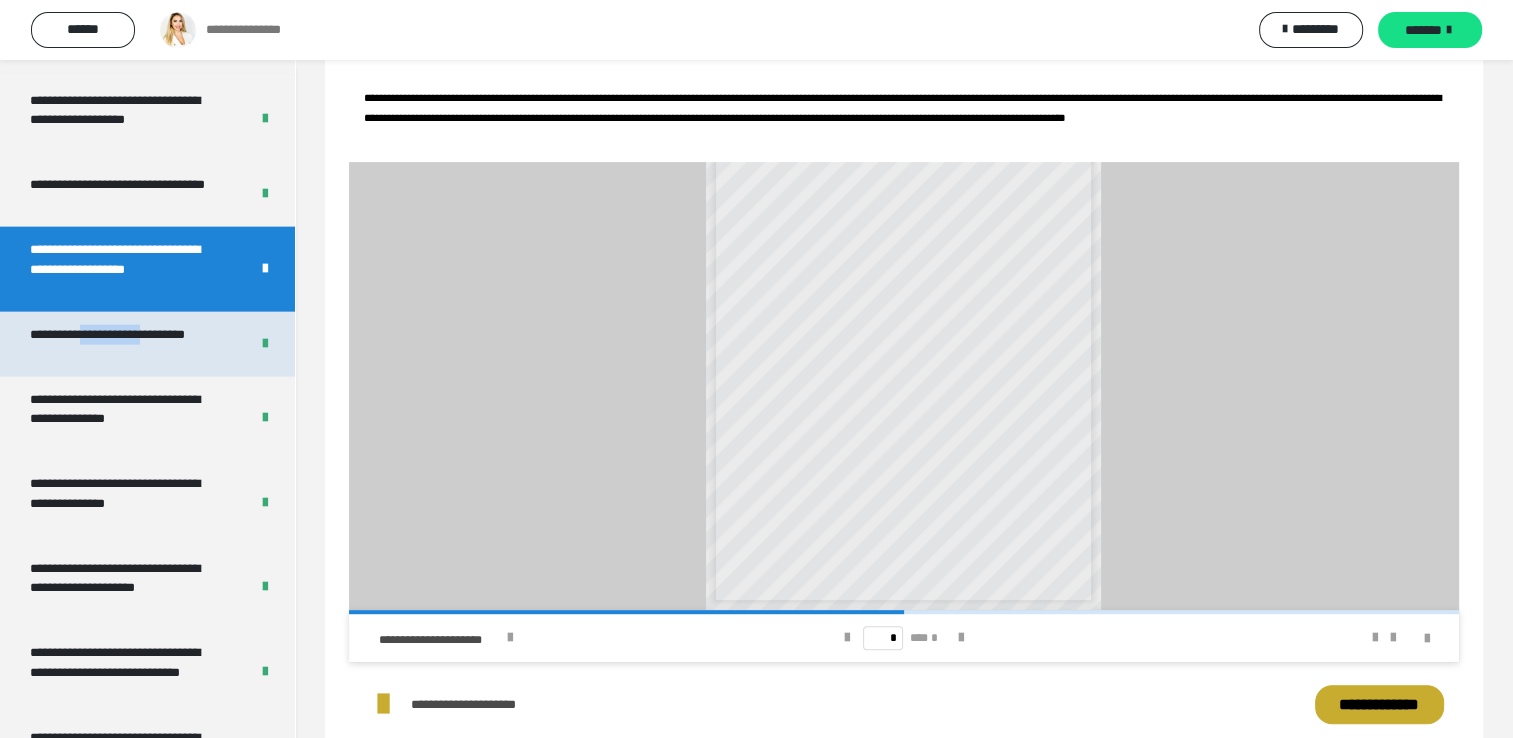 click on "**********" at bounding box center [124, 344] 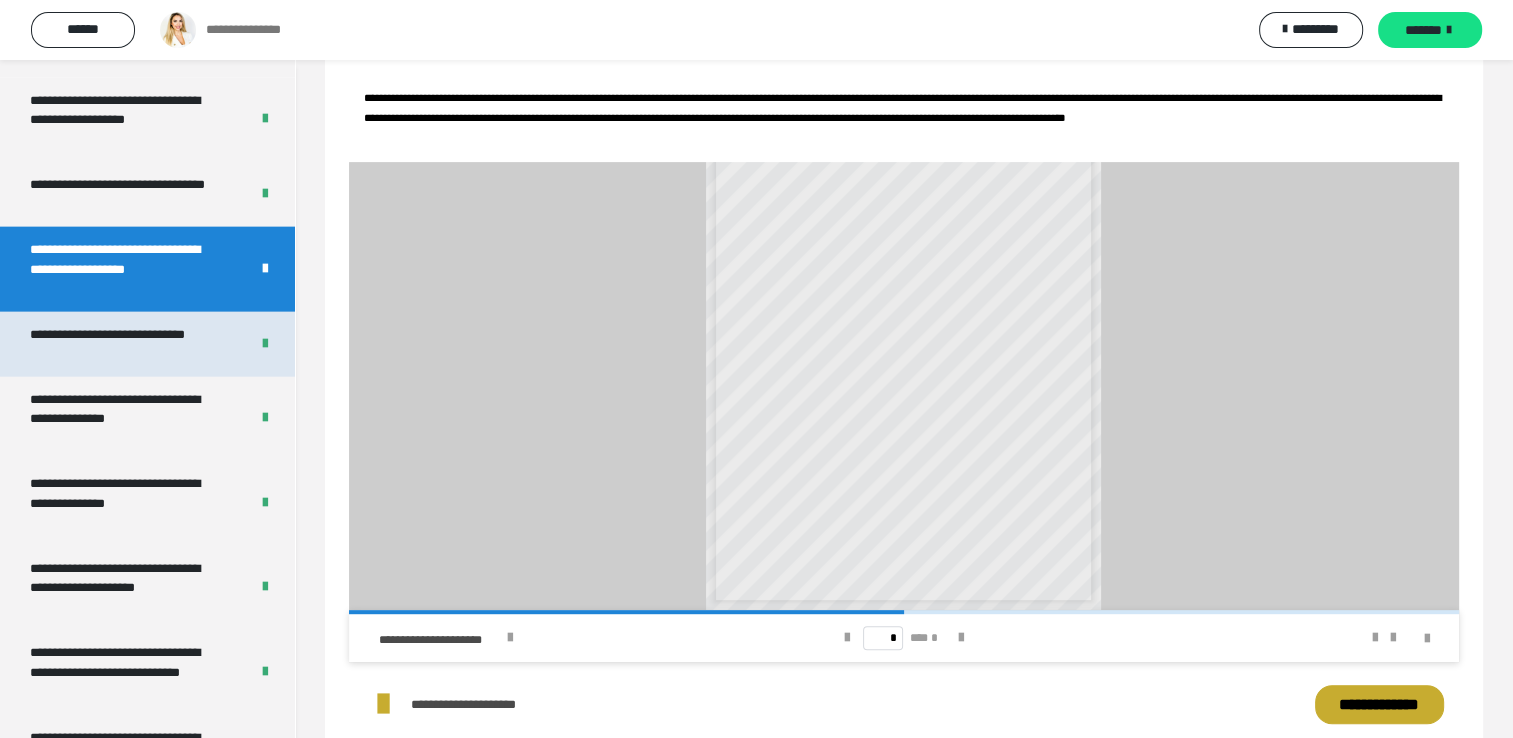drag, startPoint x: 185, startPoint y: 328, endPoint x: 42, endPoint y: 350, distance: 144.6824 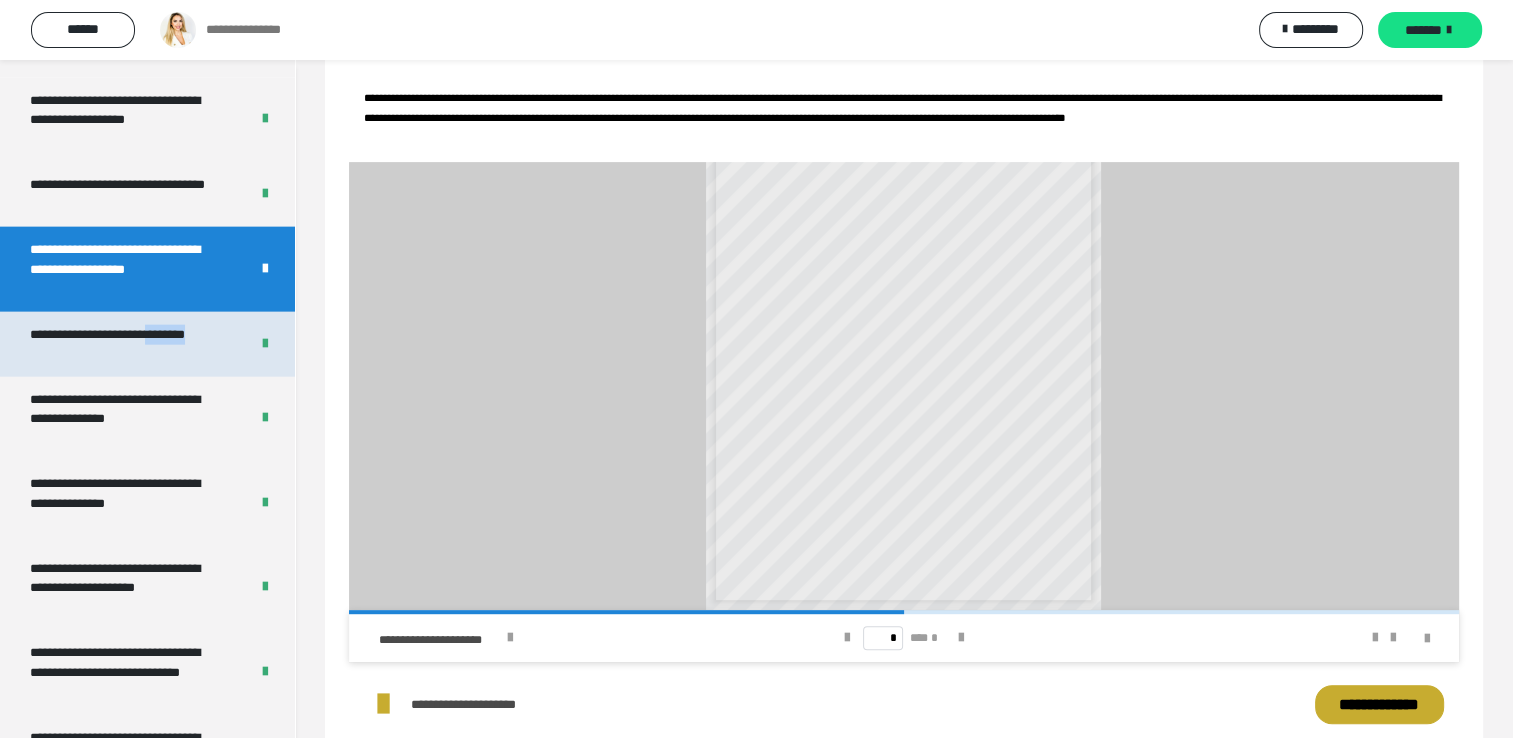 click on "**********" at bounding box center [124, 344] 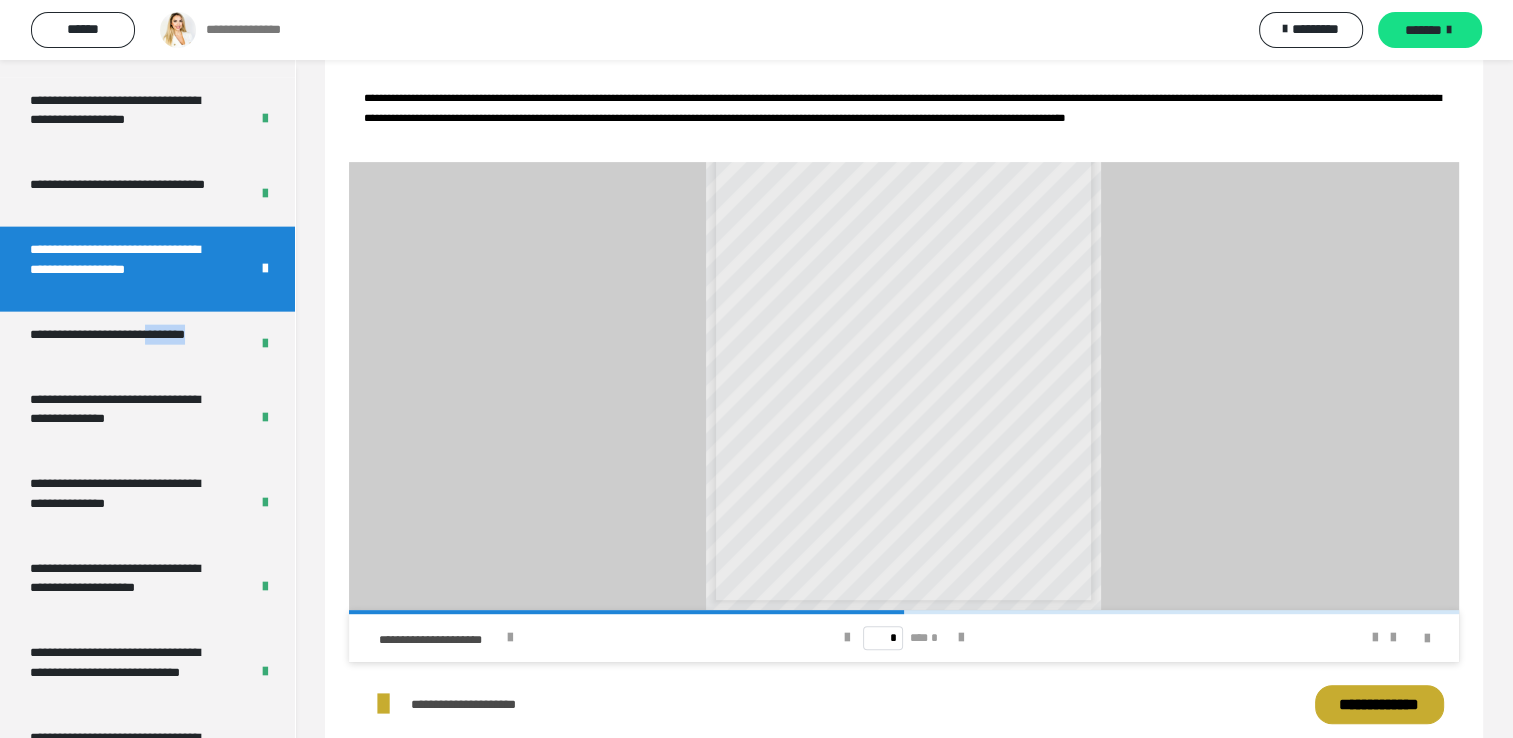 scroll, scrollTop: 0, scrollLeft: 0, axis: both 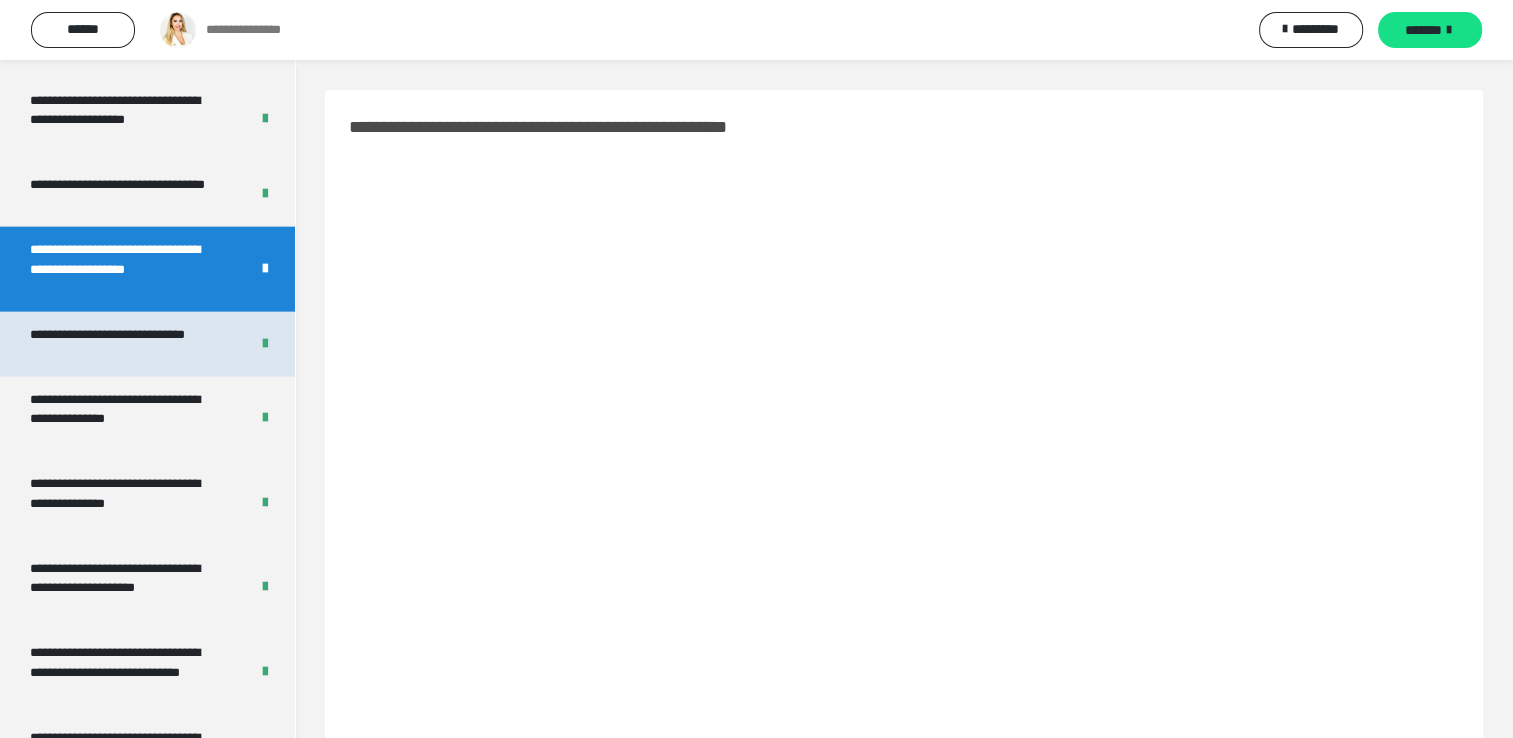 click on "**********" at bounding box center [124, 344] 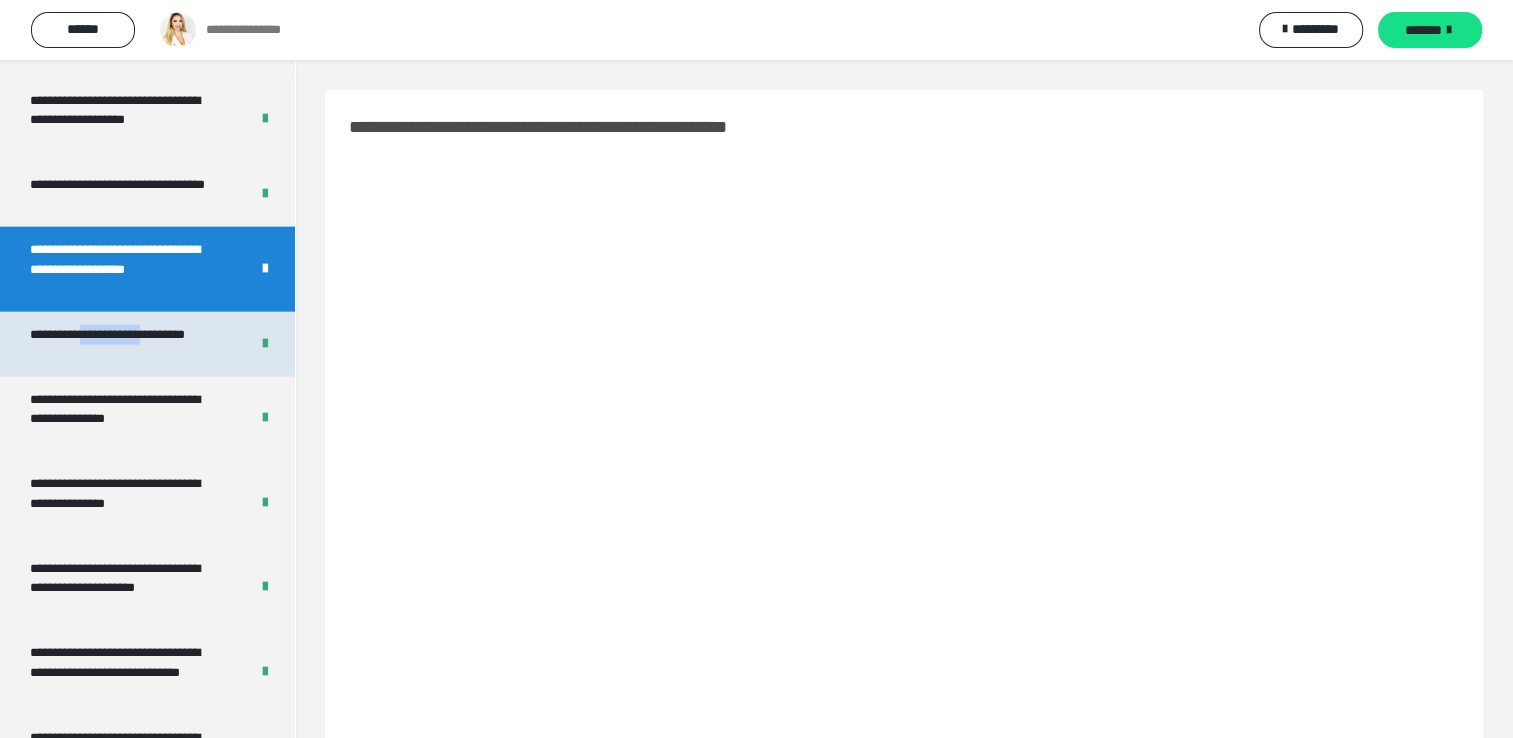 click on "**********" at bounding box center (124, 344) 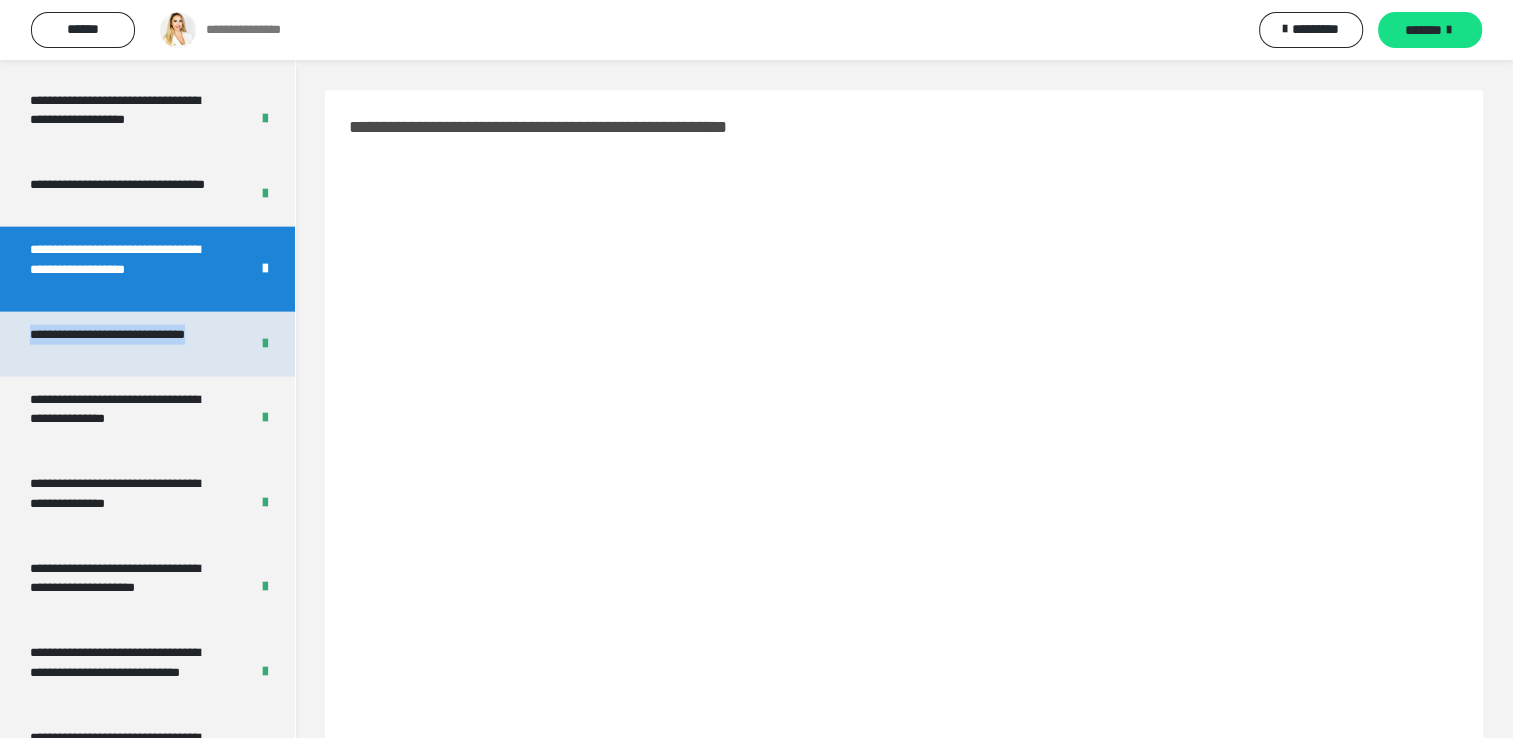click on "**********" at bounding box center (124, 344) 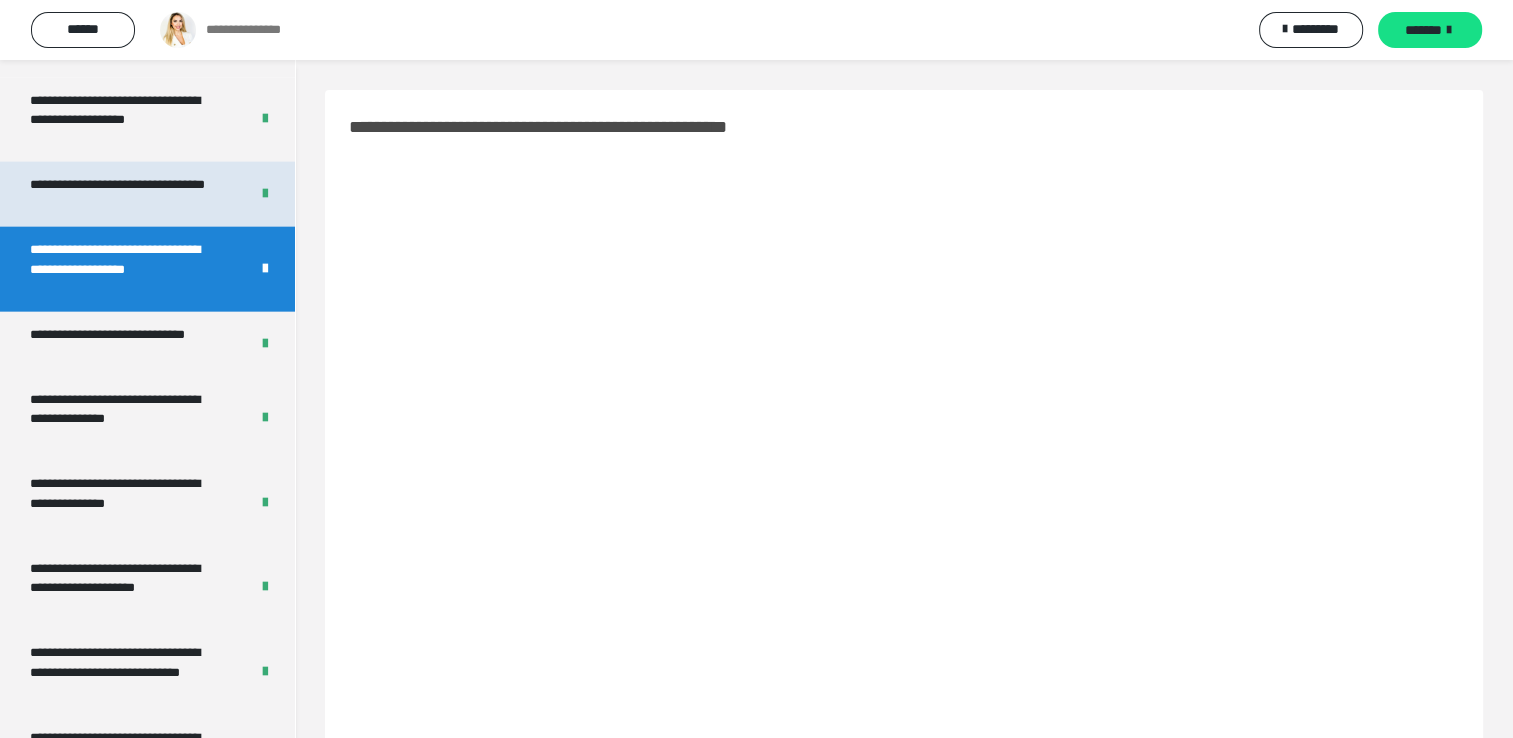 drag, startPoint x: 106, startPoint y: 327, endPoint x: 92, endPoint y: 200, distance: 127.769325 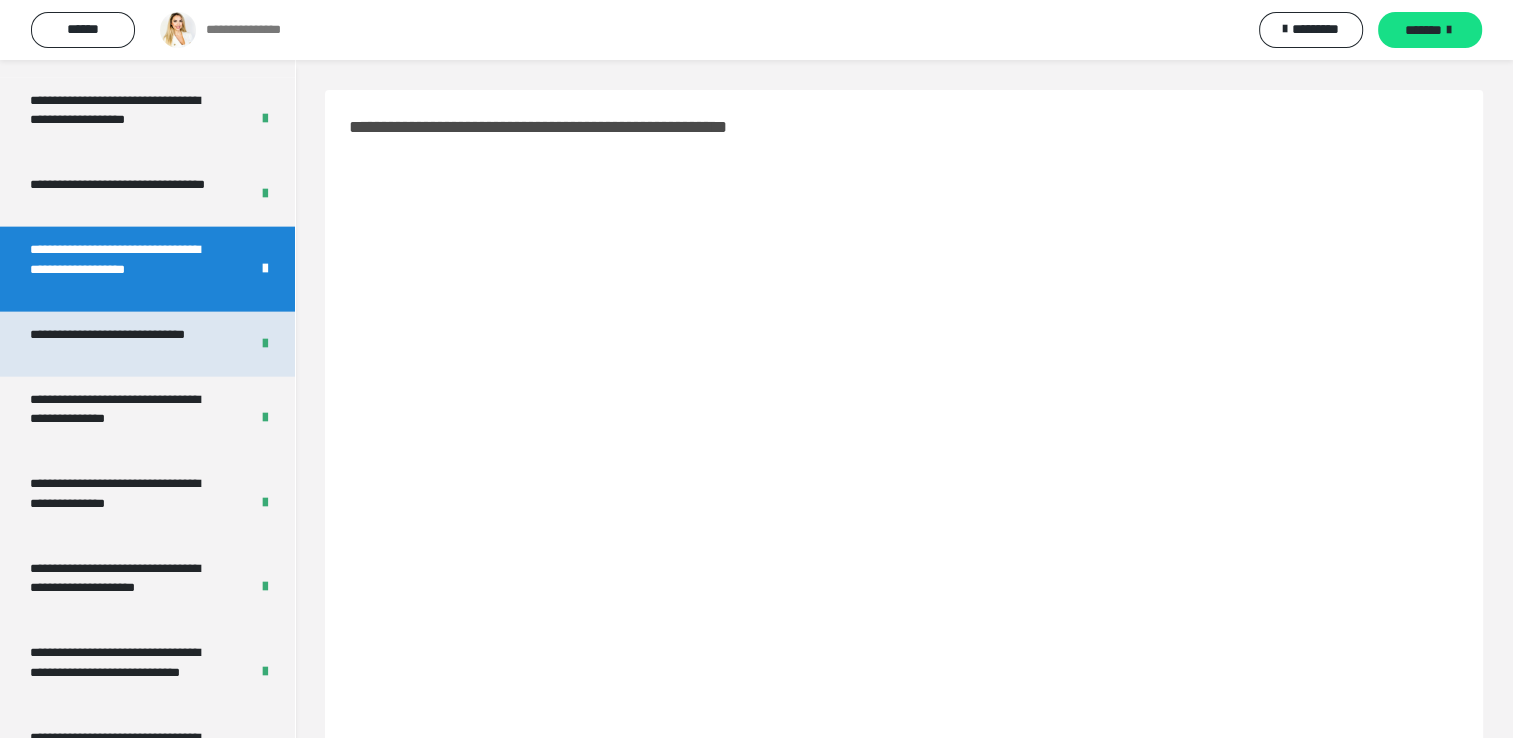 click on "**********" at bounding box center [124, 344] 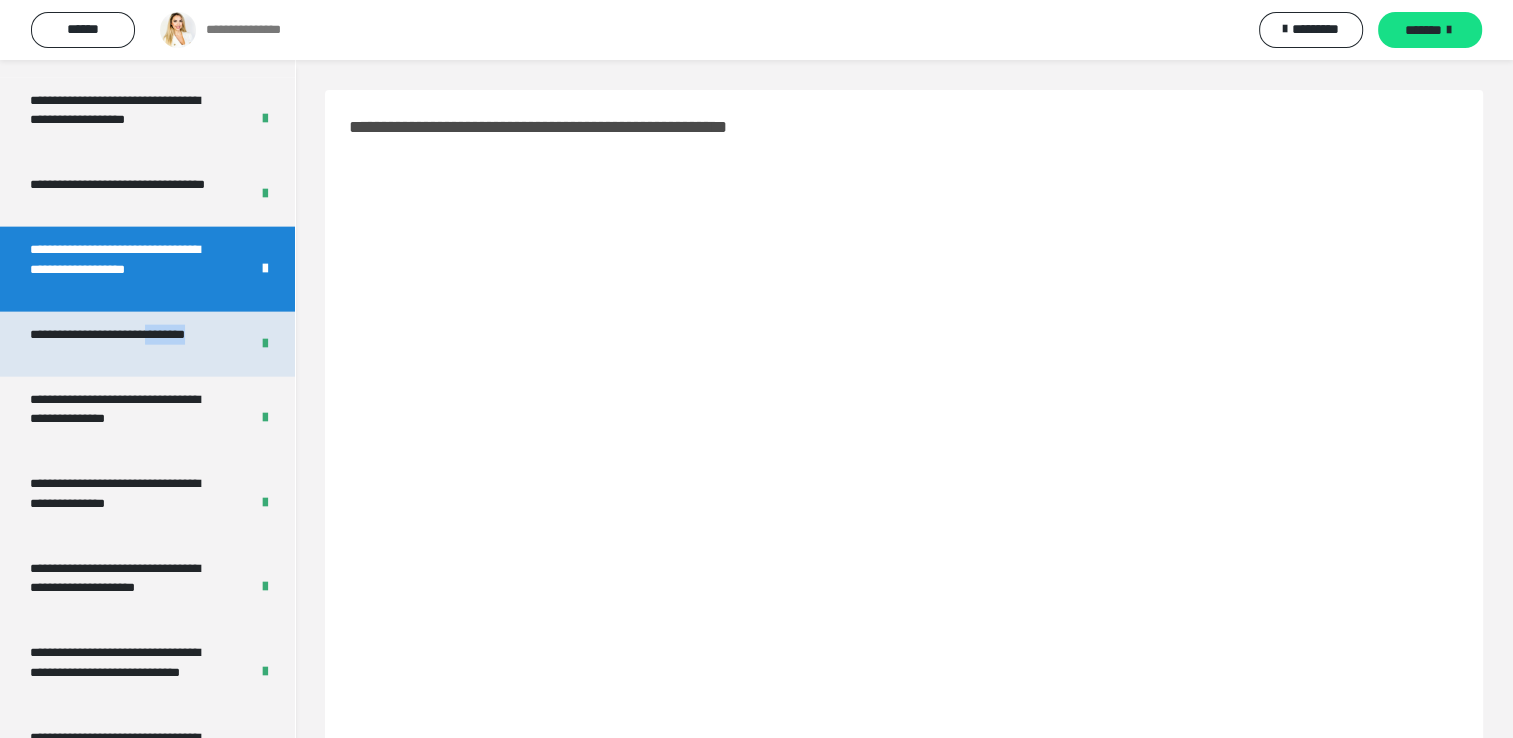 click on "**********" at bounding box center (124, 344) 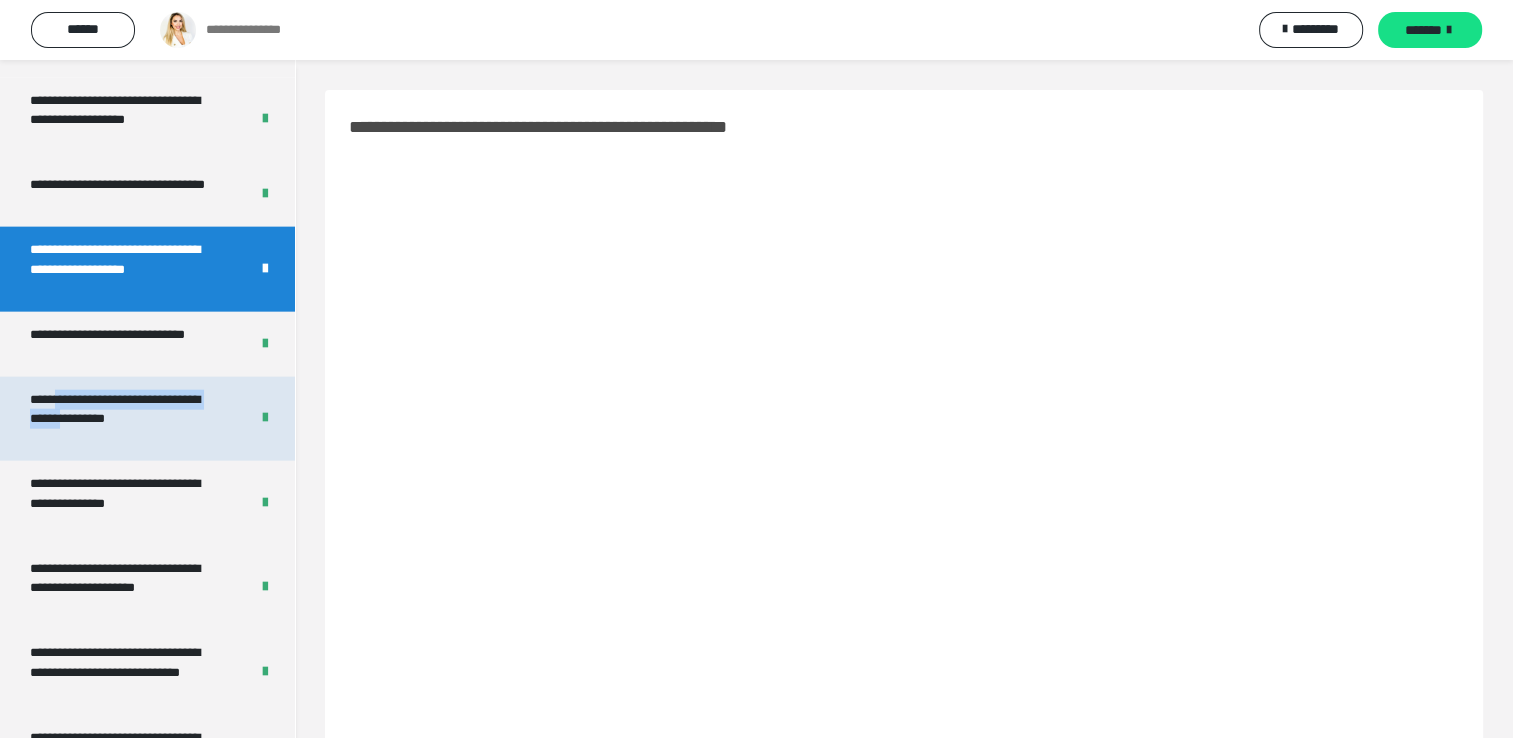 drag, startPoint x: 59, startPoint y: 359, endPoint x: 73, endPoint y: 450, distance: 92.070625 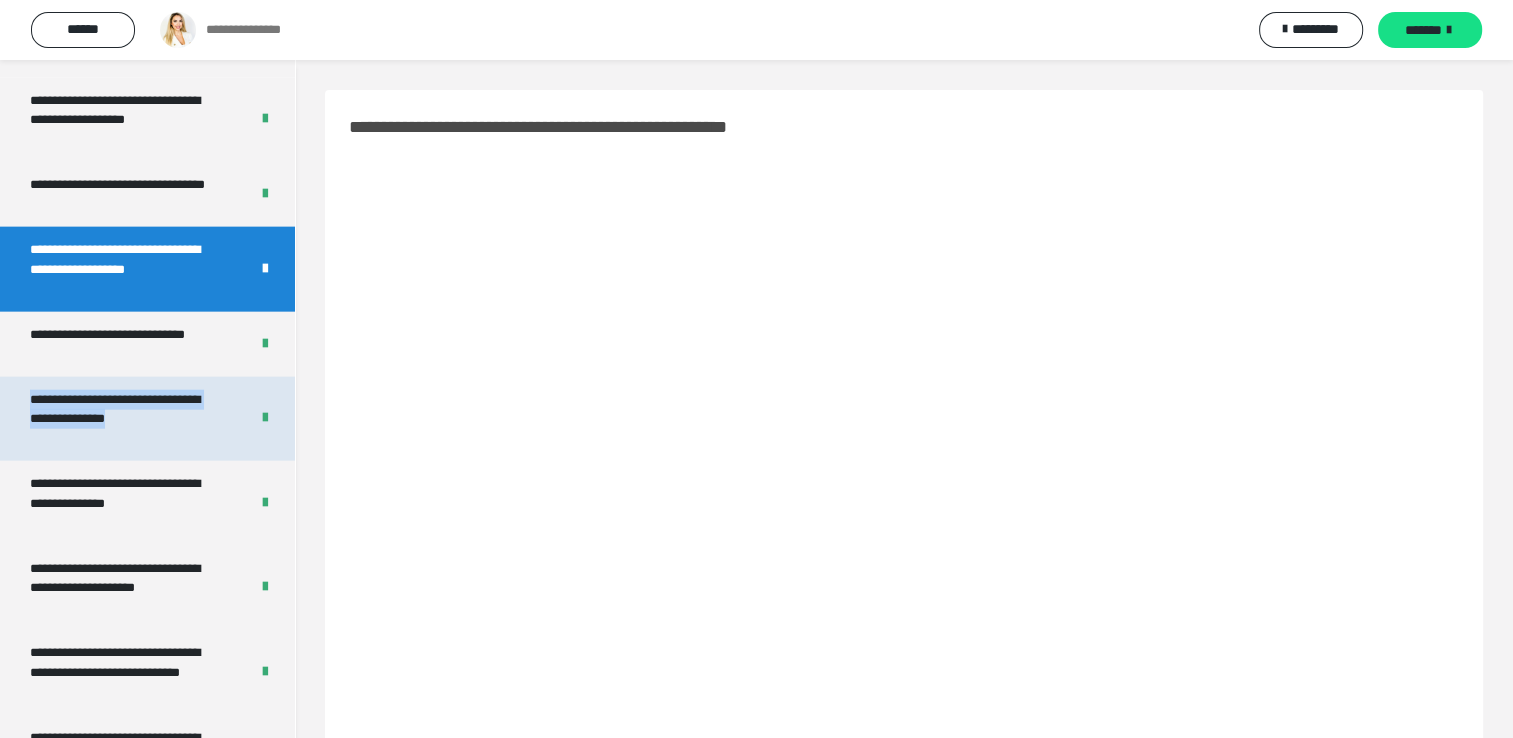 click on "**********" at bounding box center [124, 419] 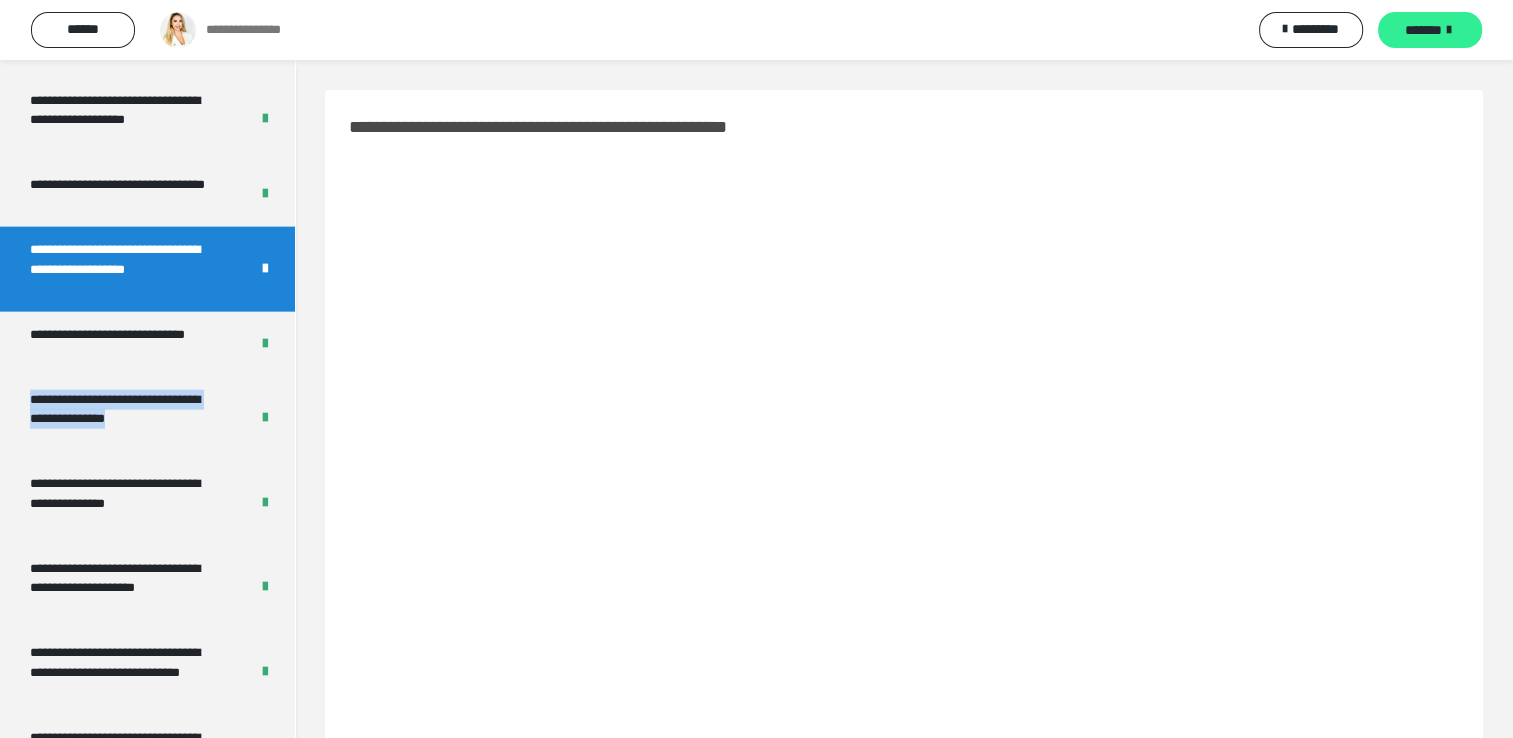 click on "*******" at bounding box center (1423, 30) 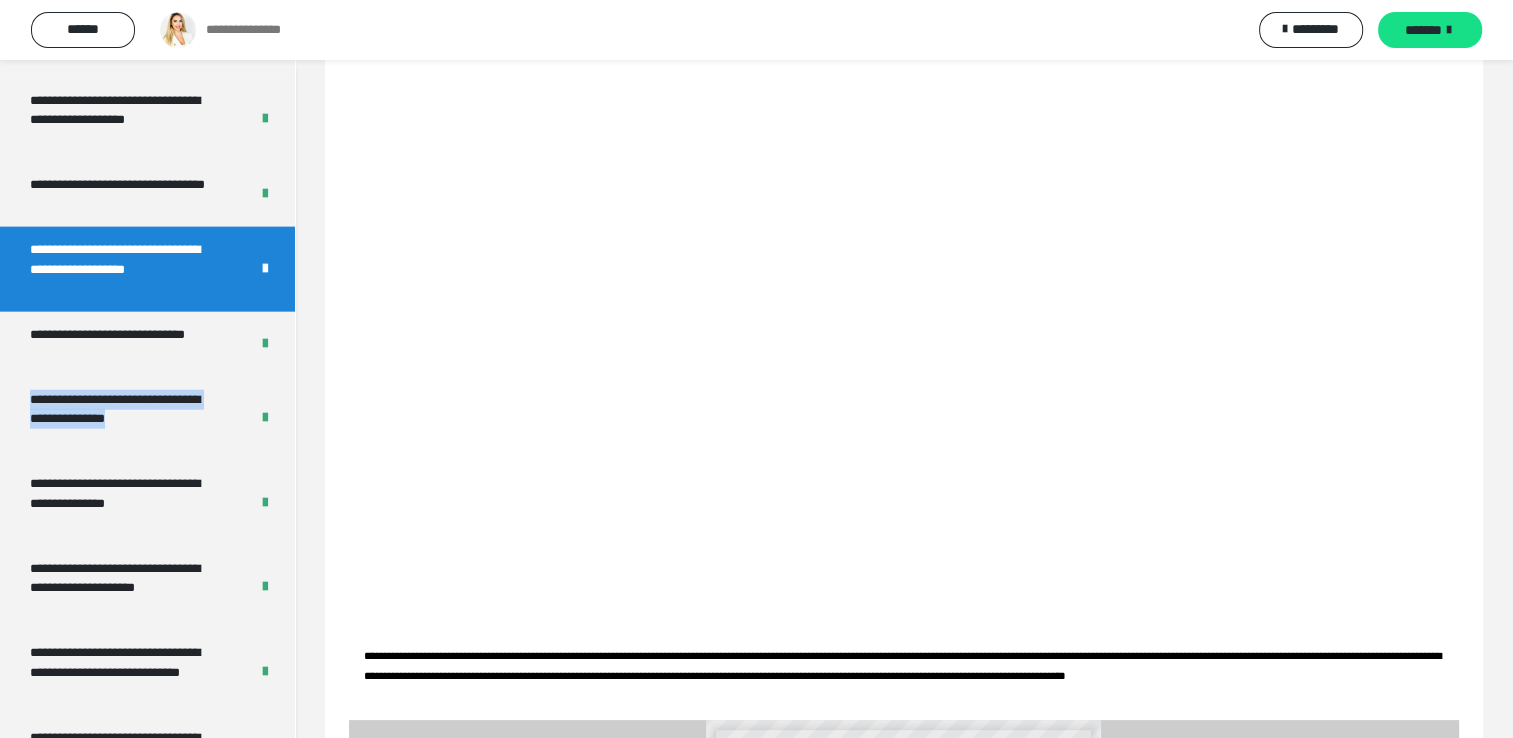 scroll, scrollTop: 172, scrollLeft: 0, axis: vertical 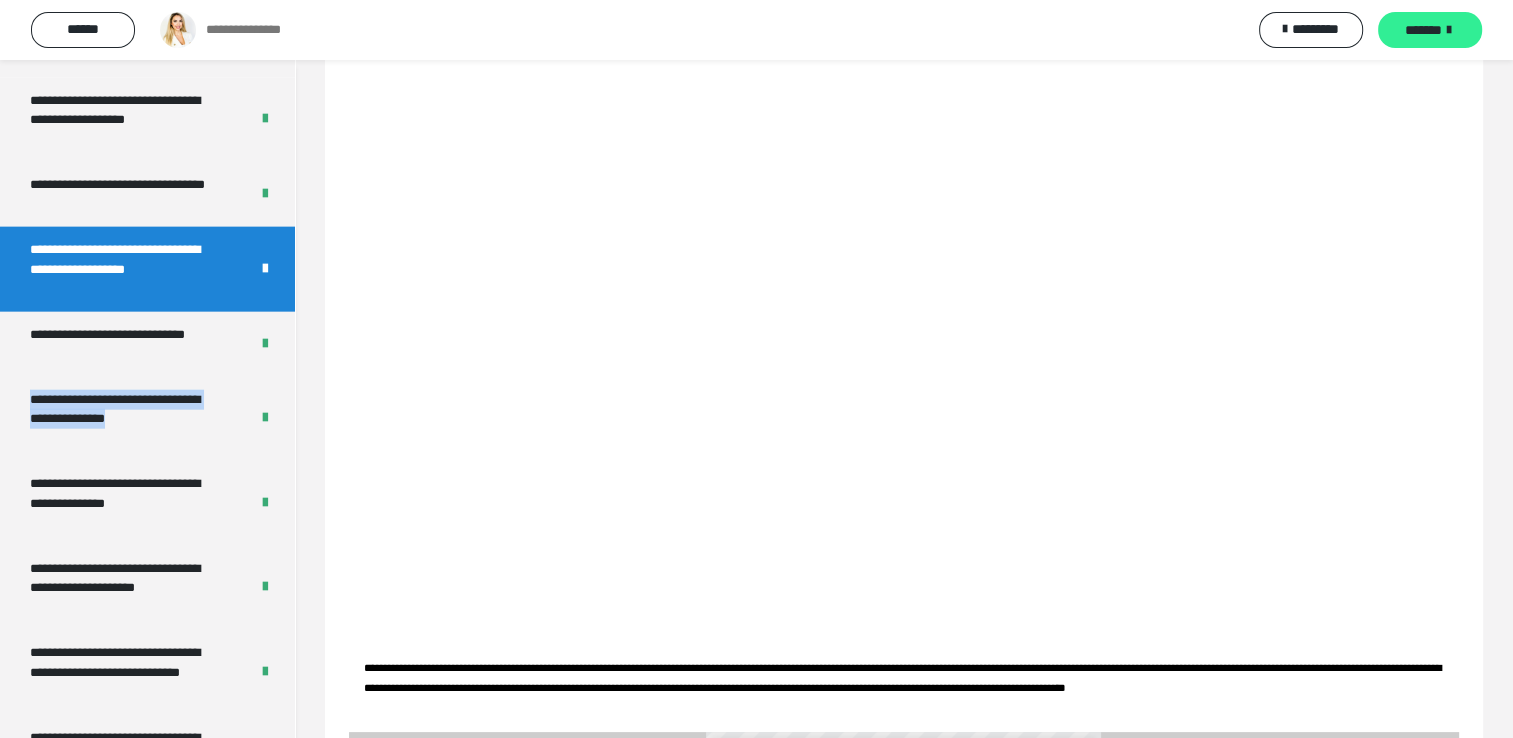 click on "*******" at bounding box center (1423, 30) 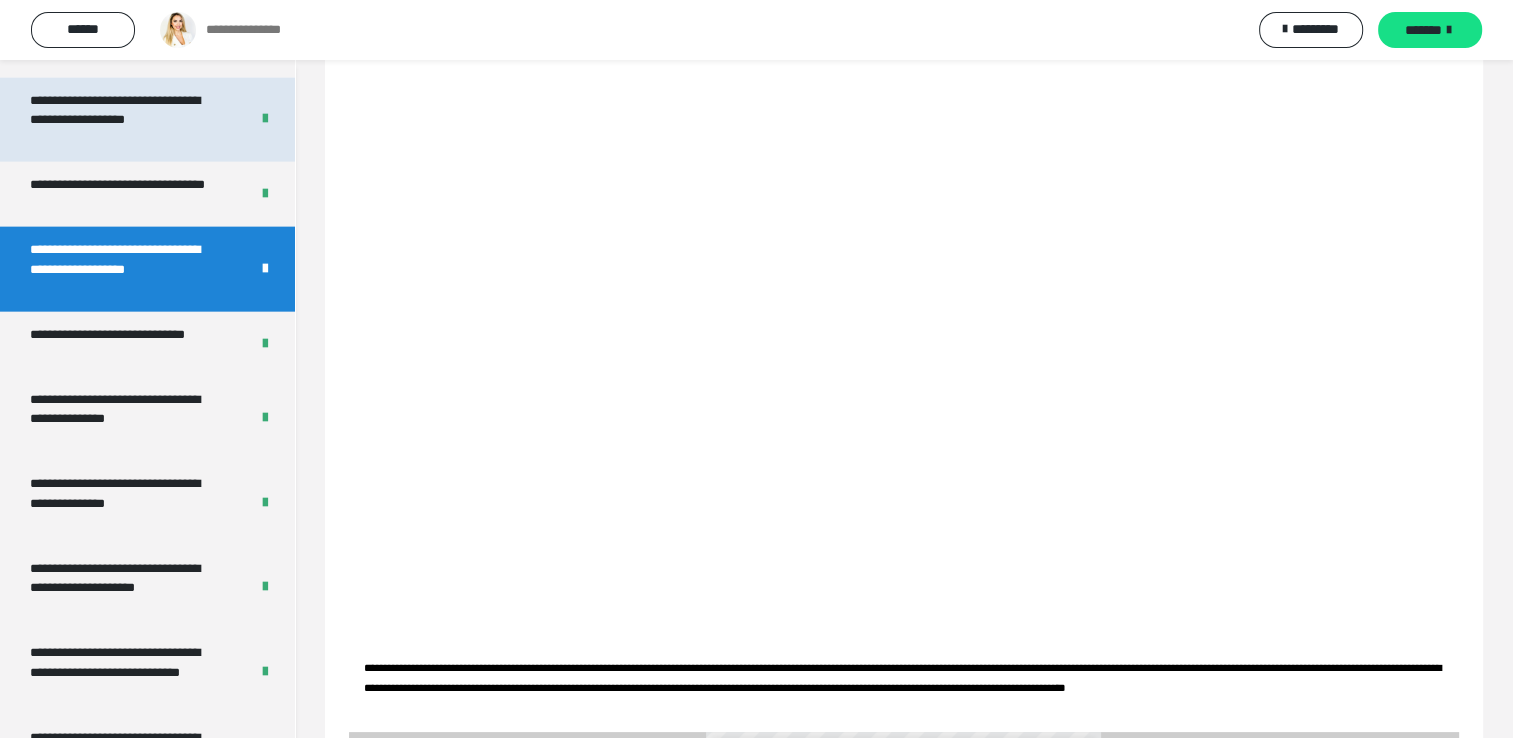 click on "**********" at bounding box center [124, 120] 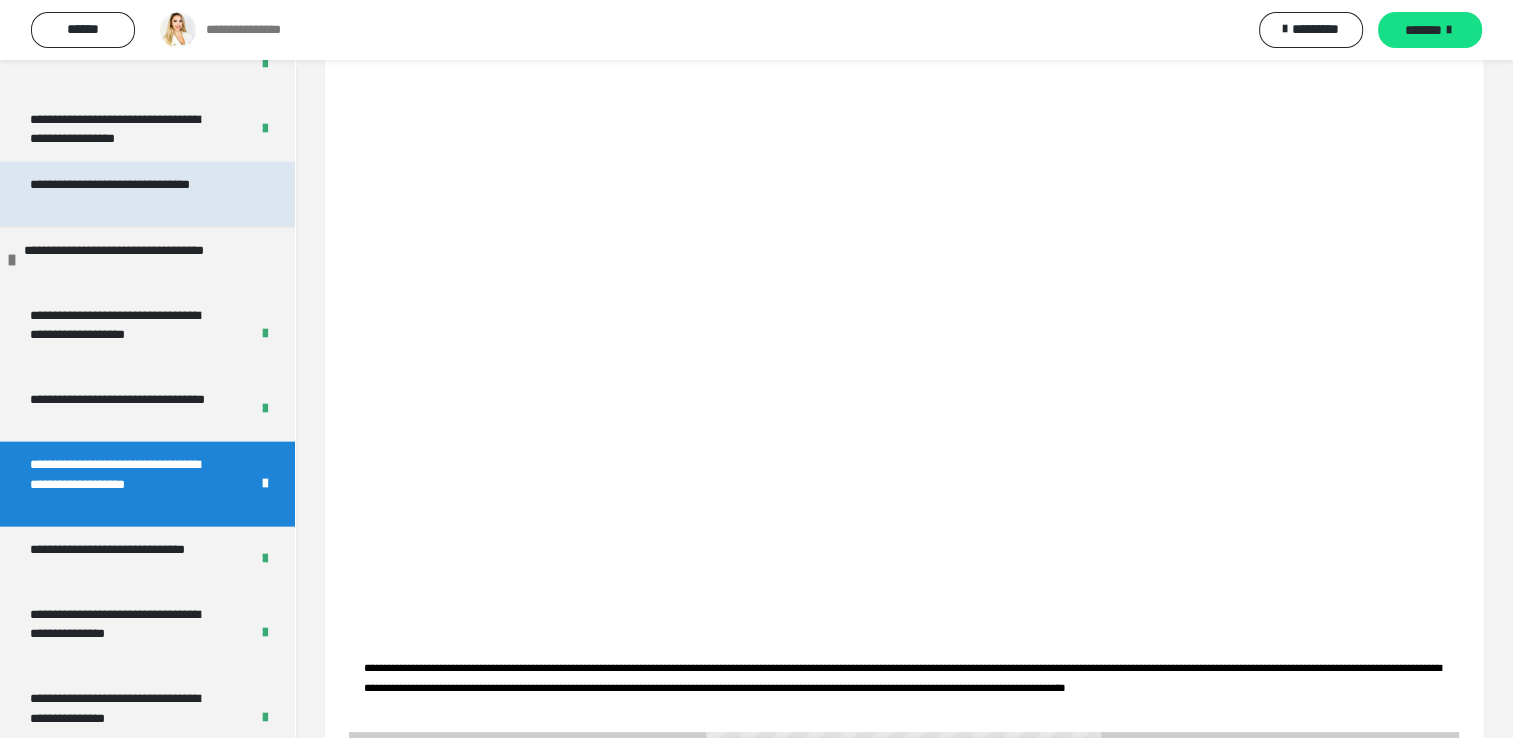 scroll, scrollTop: 4416, scrollLeft: 0, axis: vertical 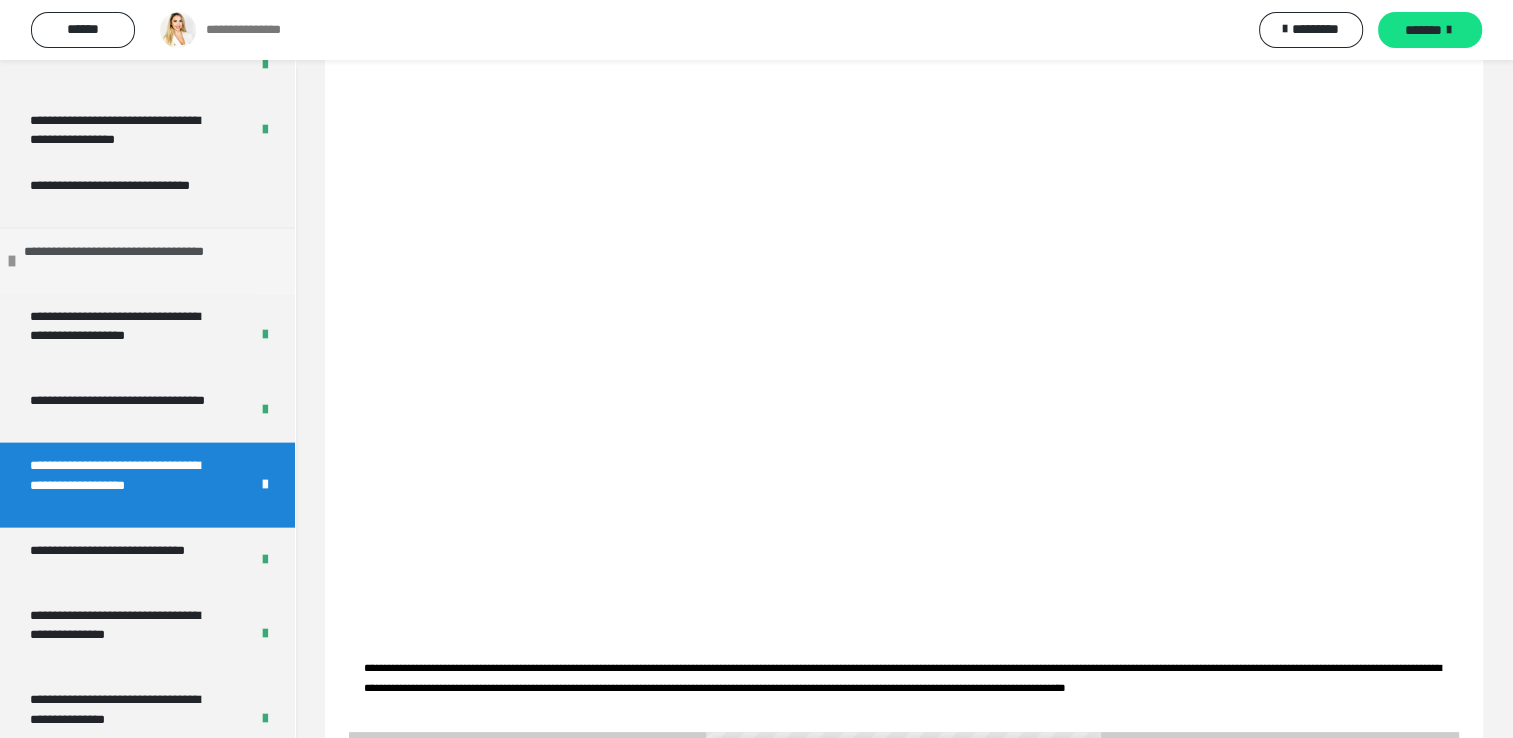 click on "**********" at bounding box center [144, 261] 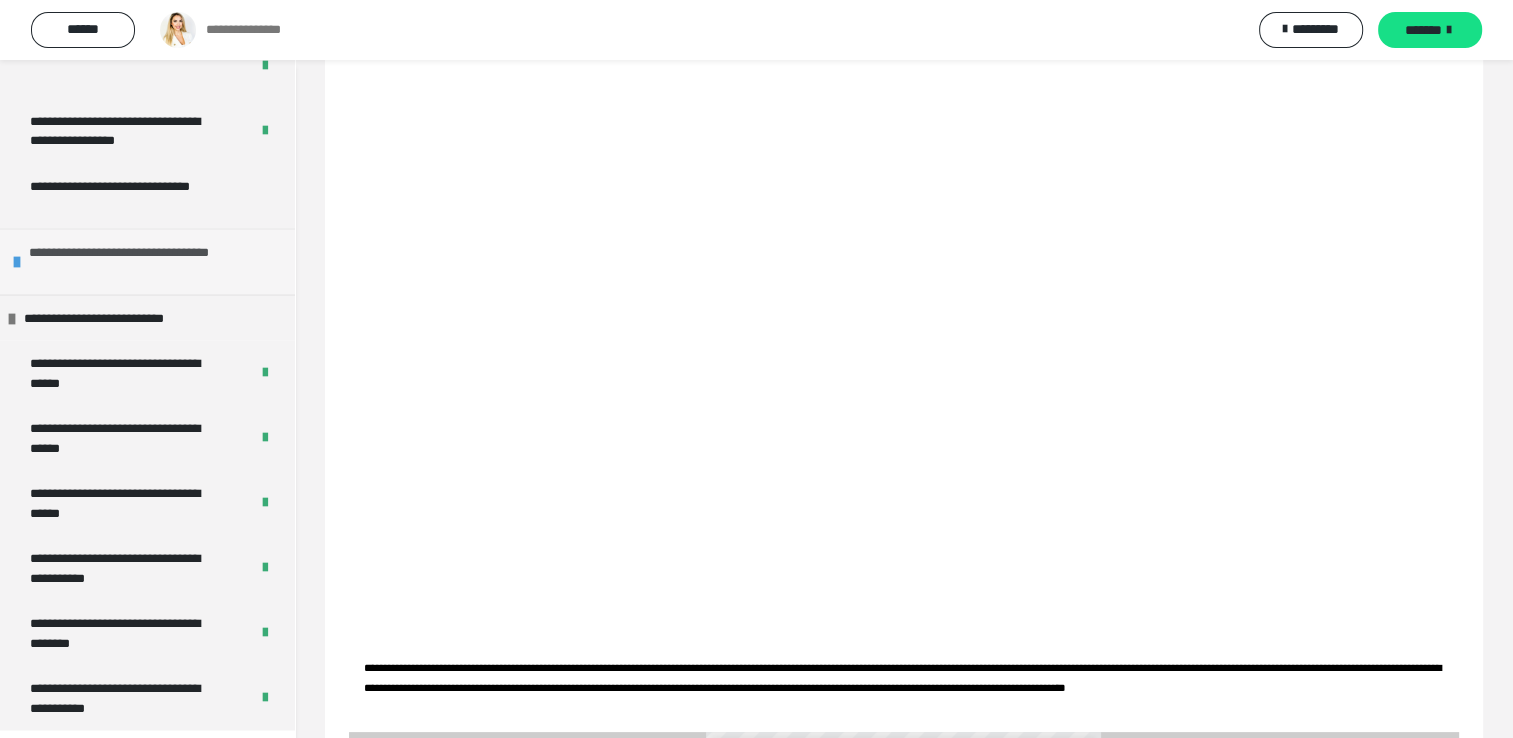 scroll, scrollTop: 4411, scrollLeft: 0, axis: vertical 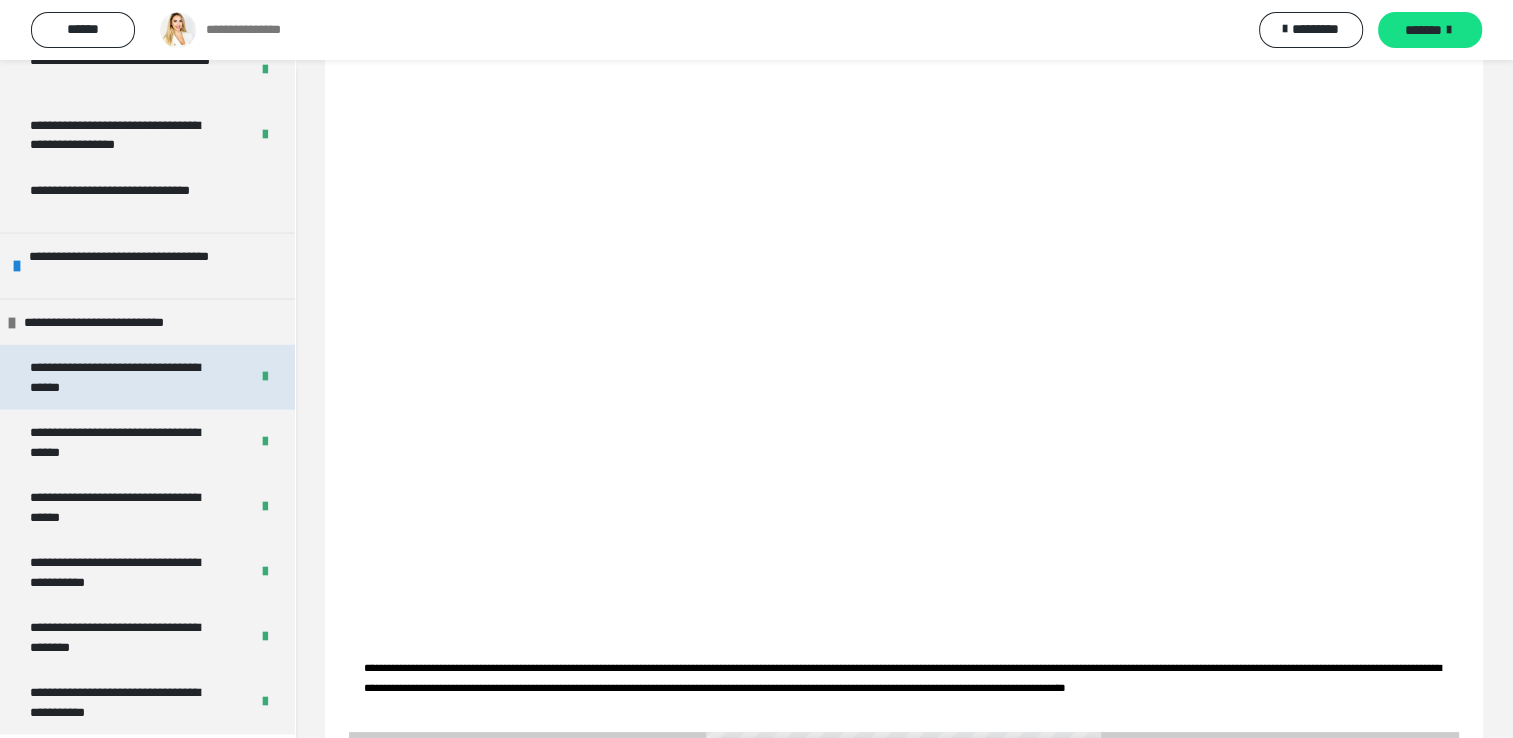 click on "**********" at bounding box center [147, 377] 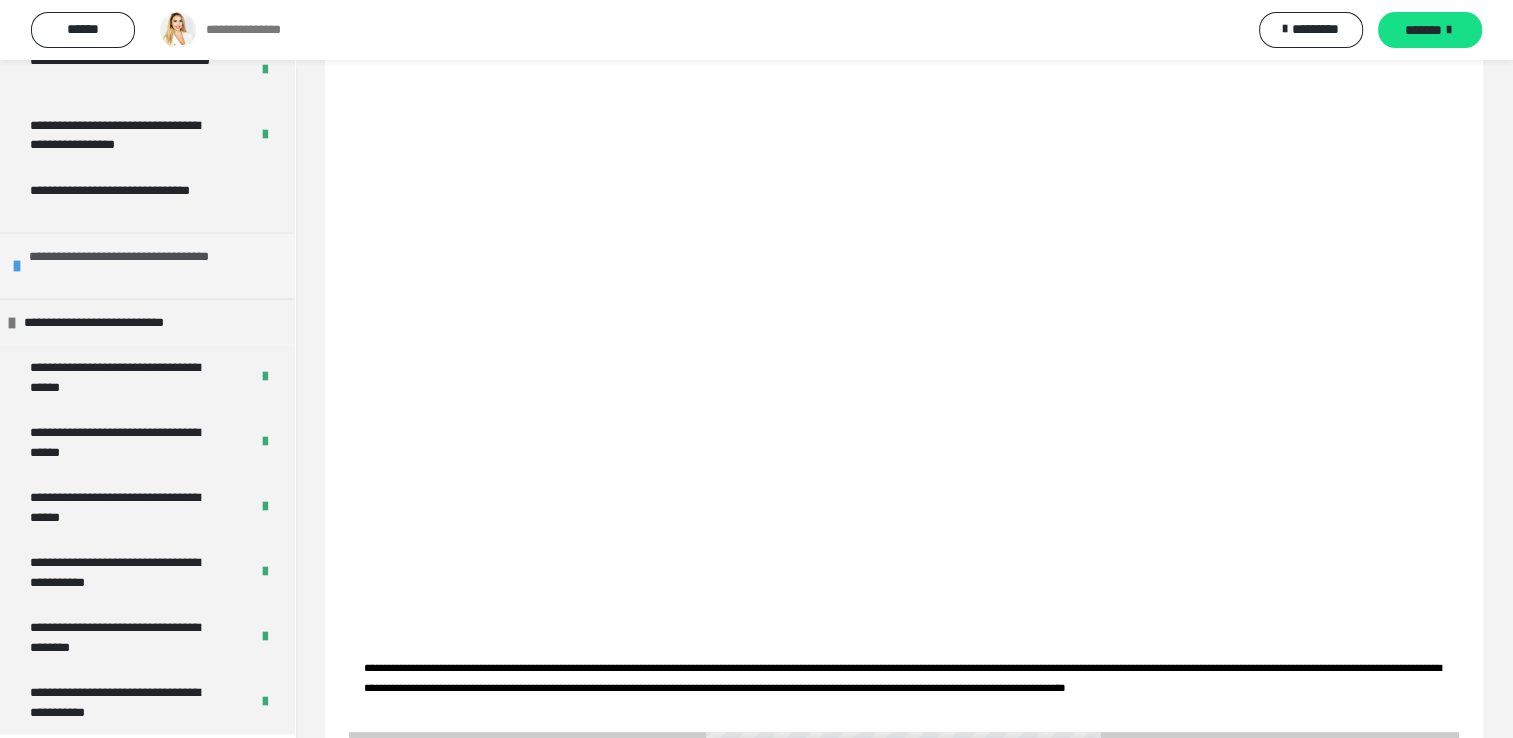 click on "**********" at bounding box center (149, 266) 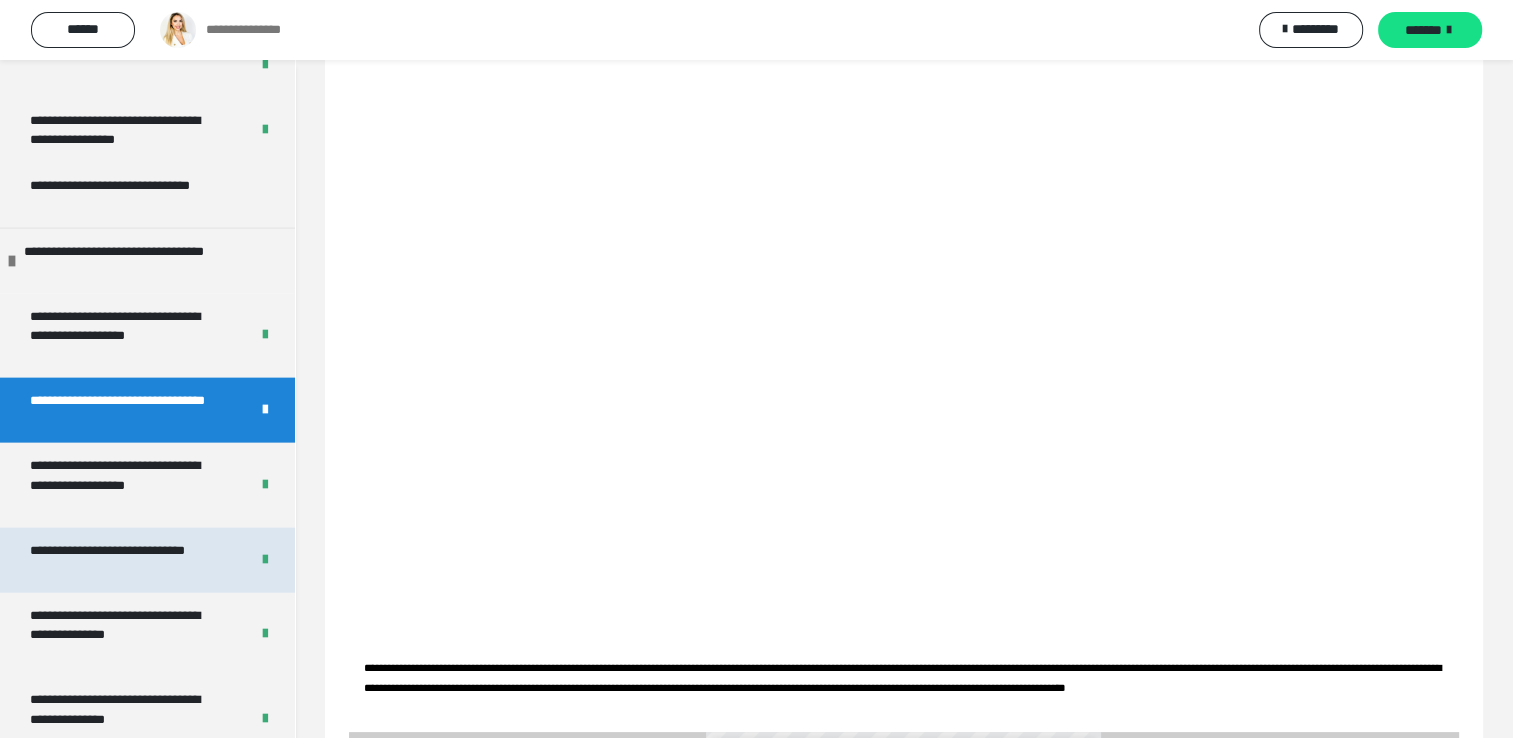click on "**********" at bounding box center (124, 560) 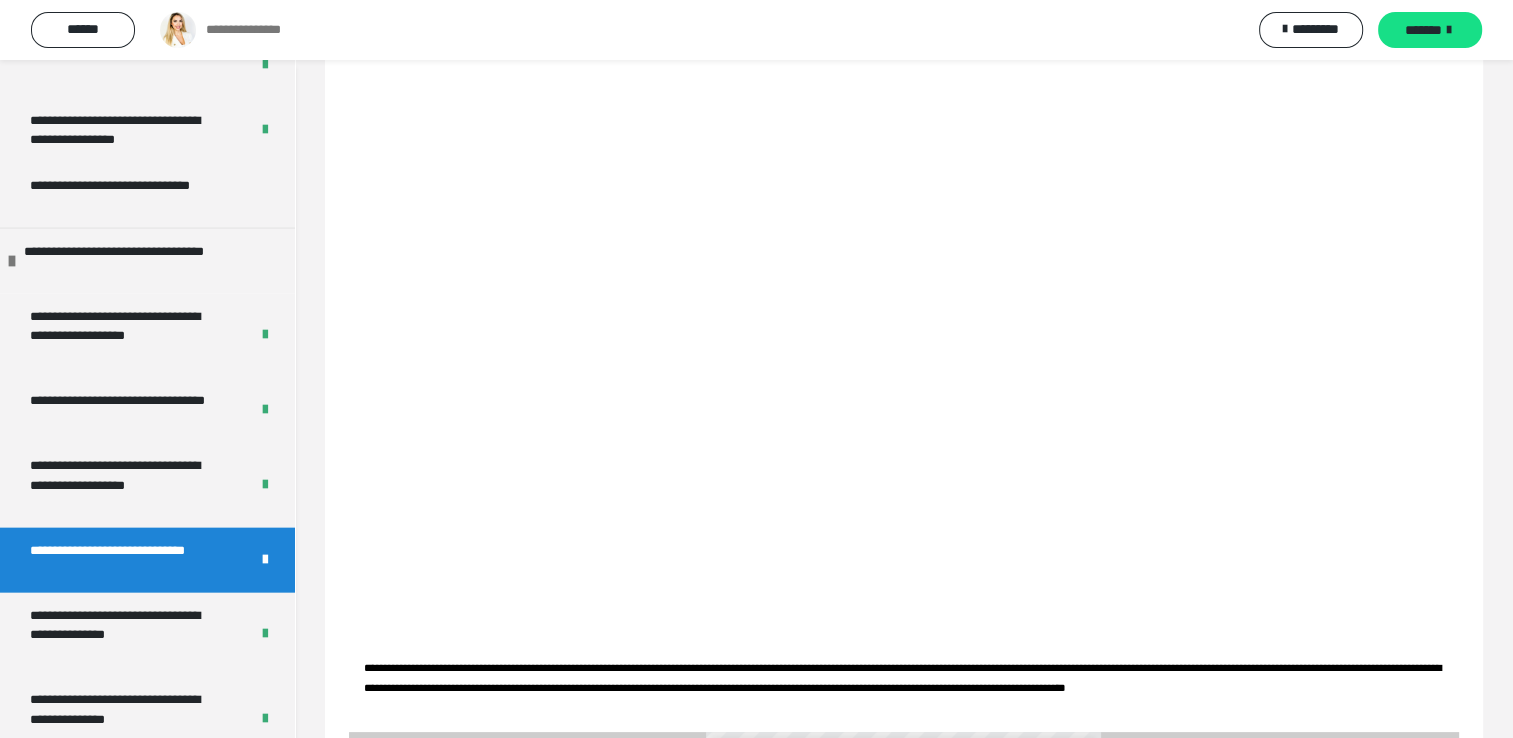 click on "**********" at bounding box center (124, 560) 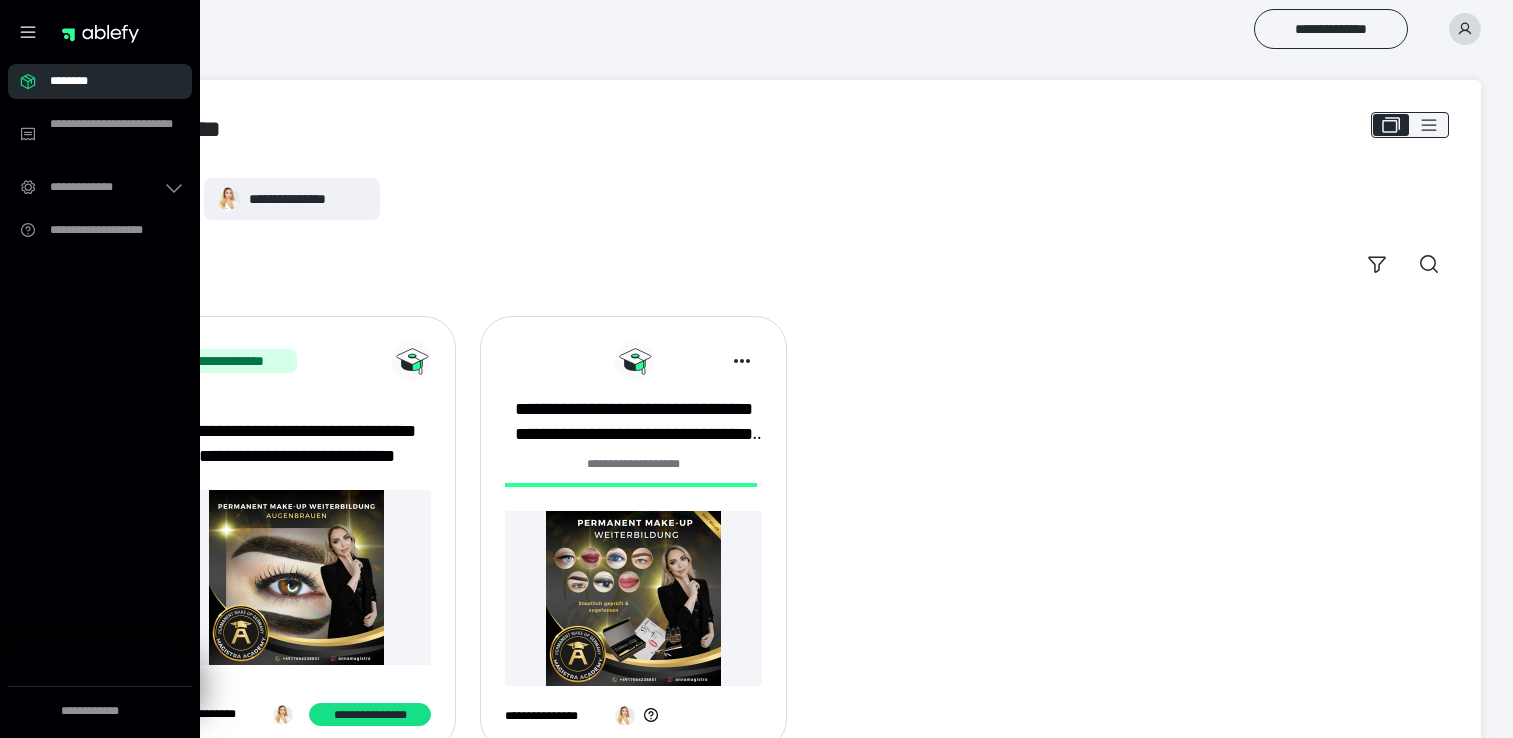scroll, scrollTop: 0, scrollLeft: 0, axis: both 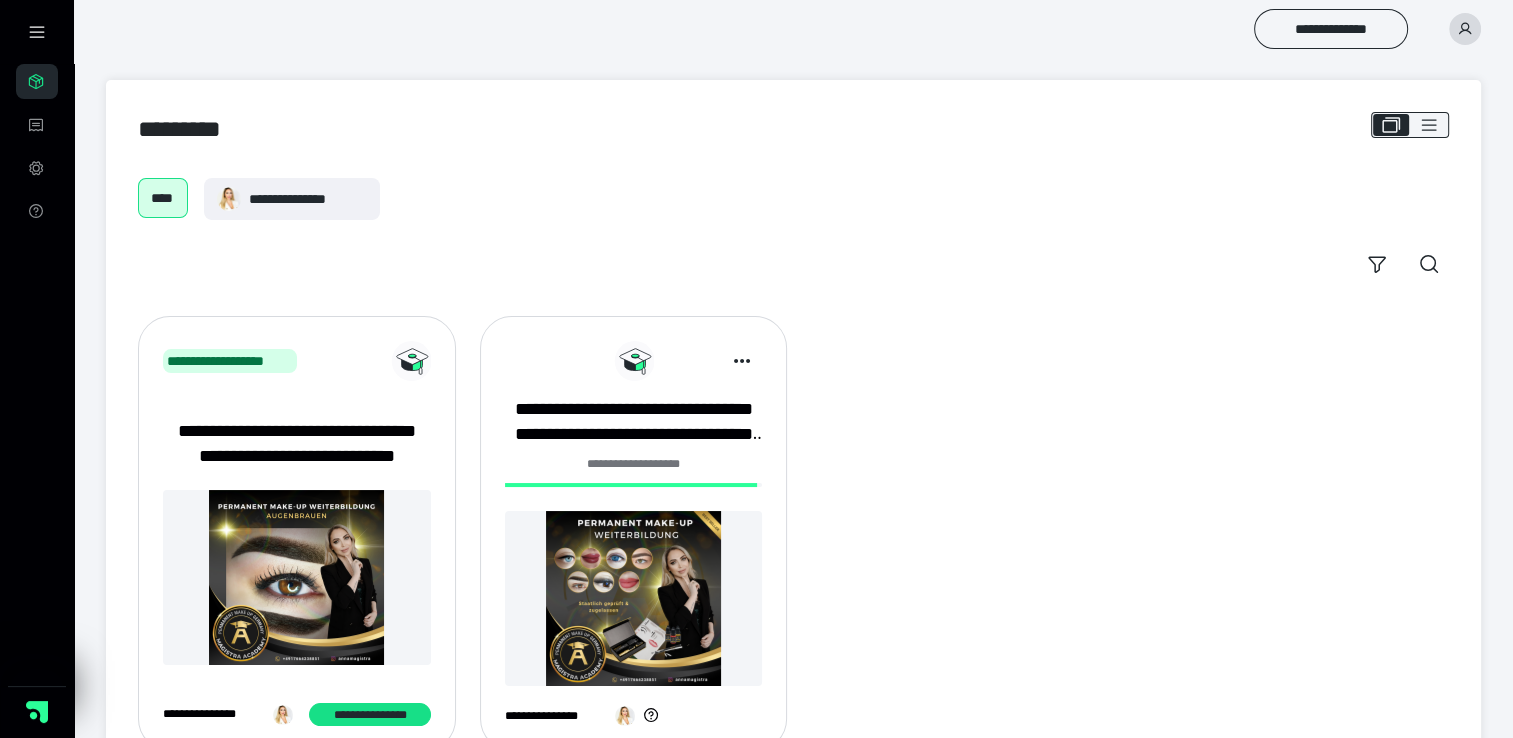 click on "**********" at bounding box center [634, 470] 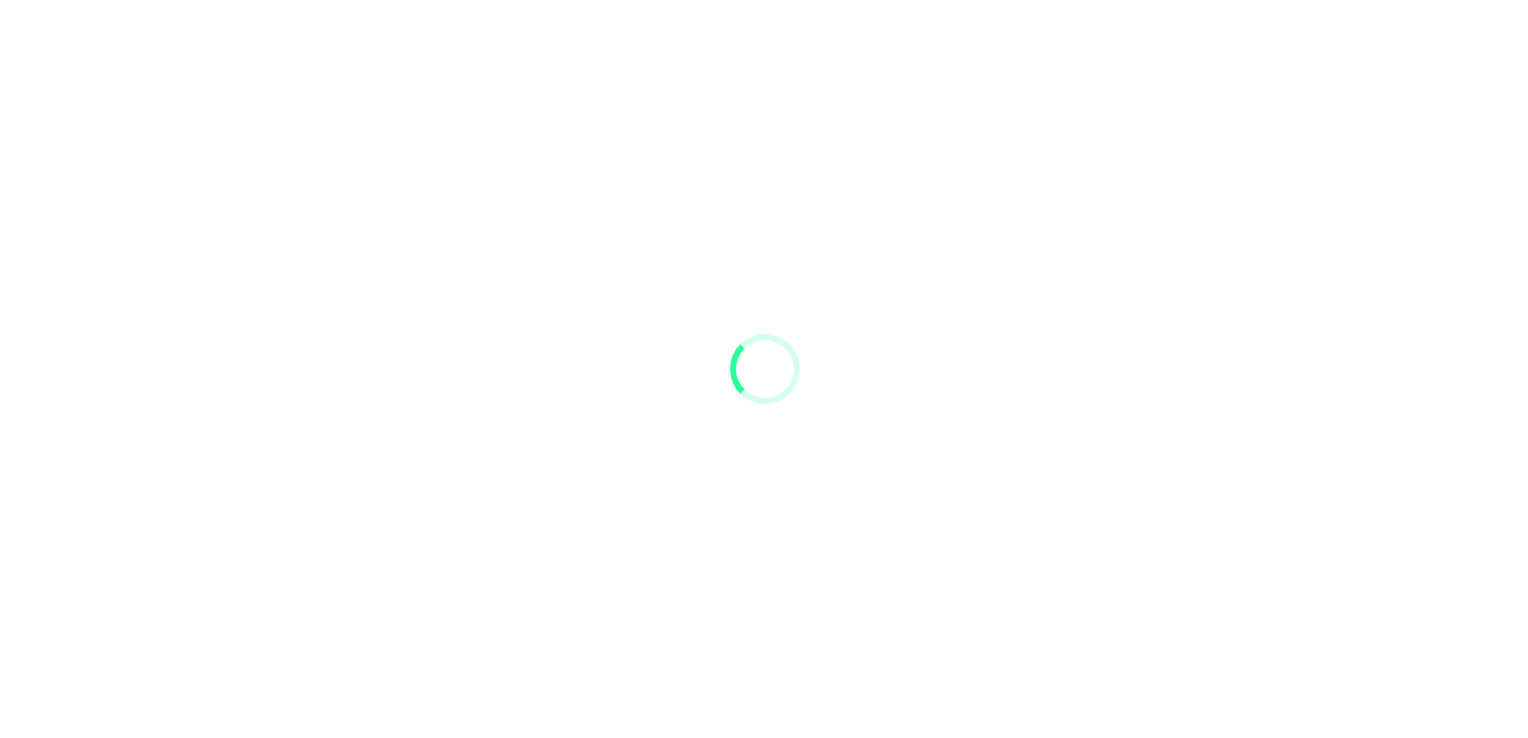scroll, scrollTop: 0, scrollLeft: 0, axis: both 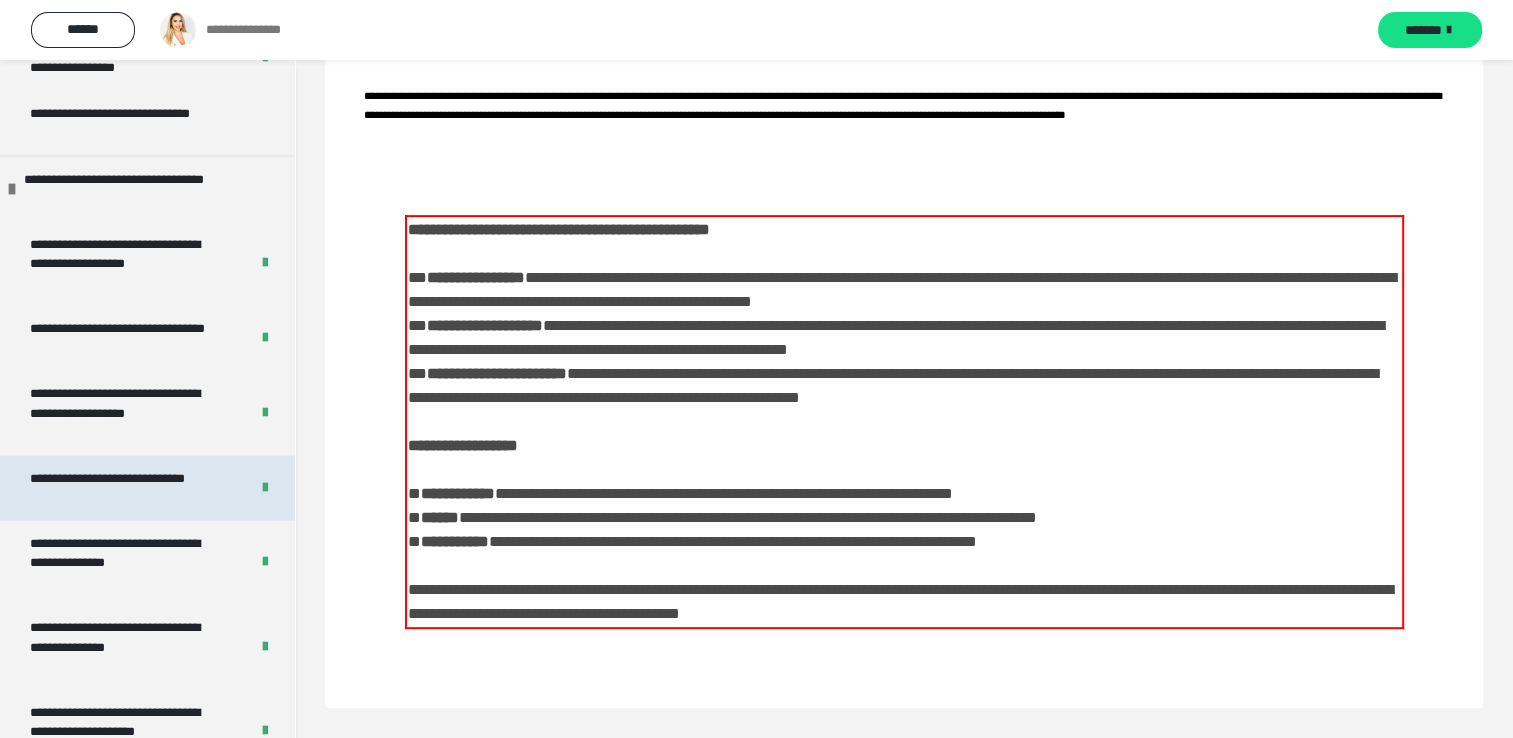 click on "**********" at bounding box center (124, 488) 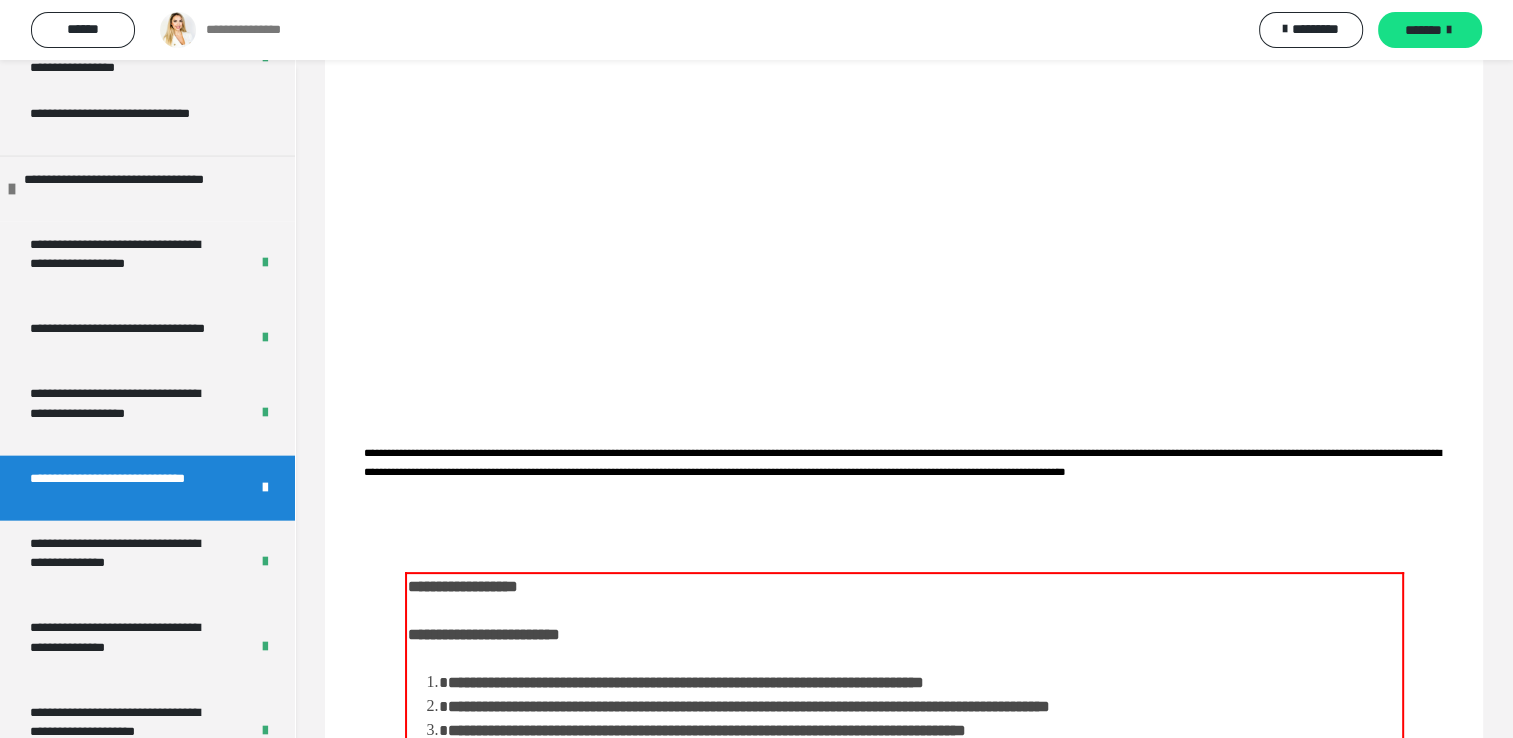 scroll, scrollTop: 527, scrollLeft: 0, axis: vertical 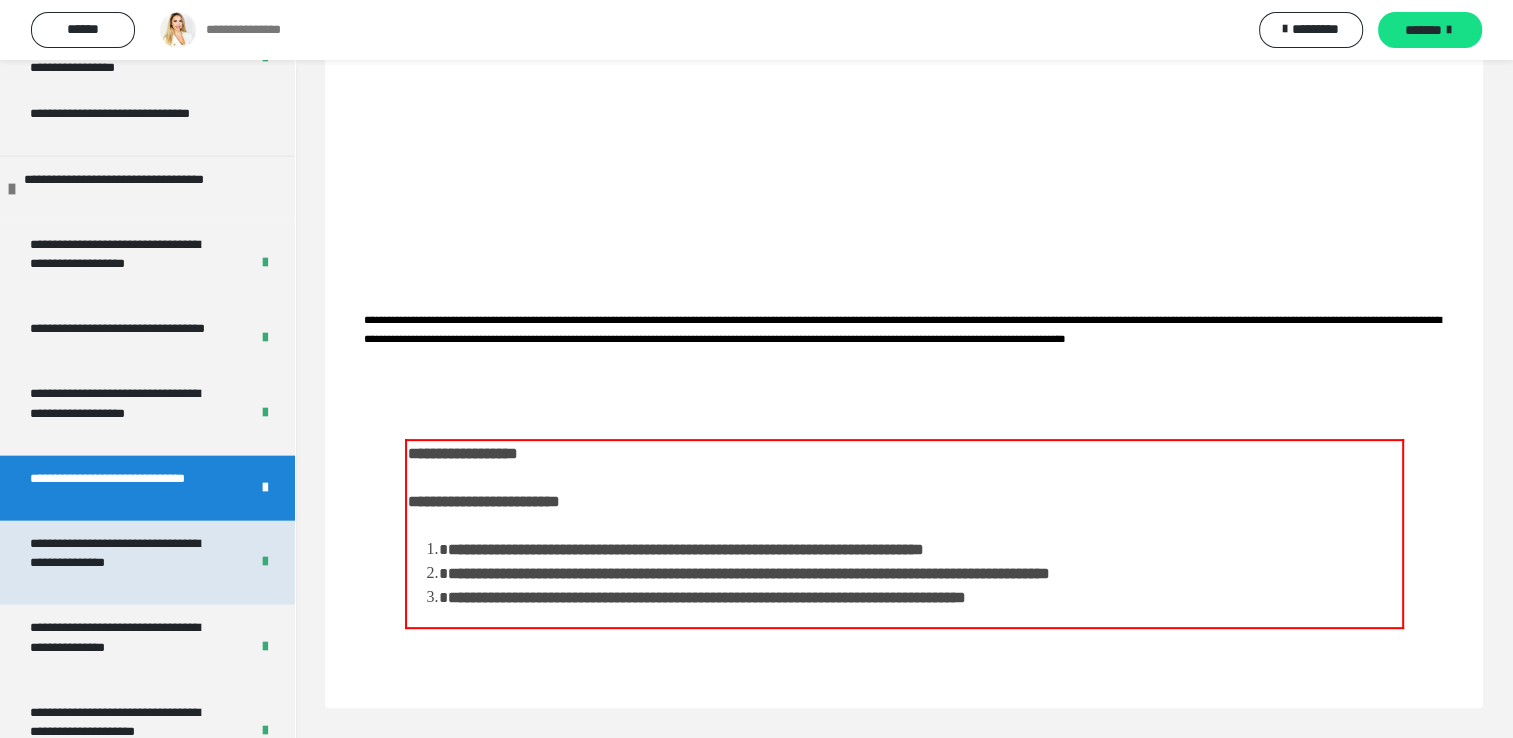 click on "**********" at bounding box center (124, 563) 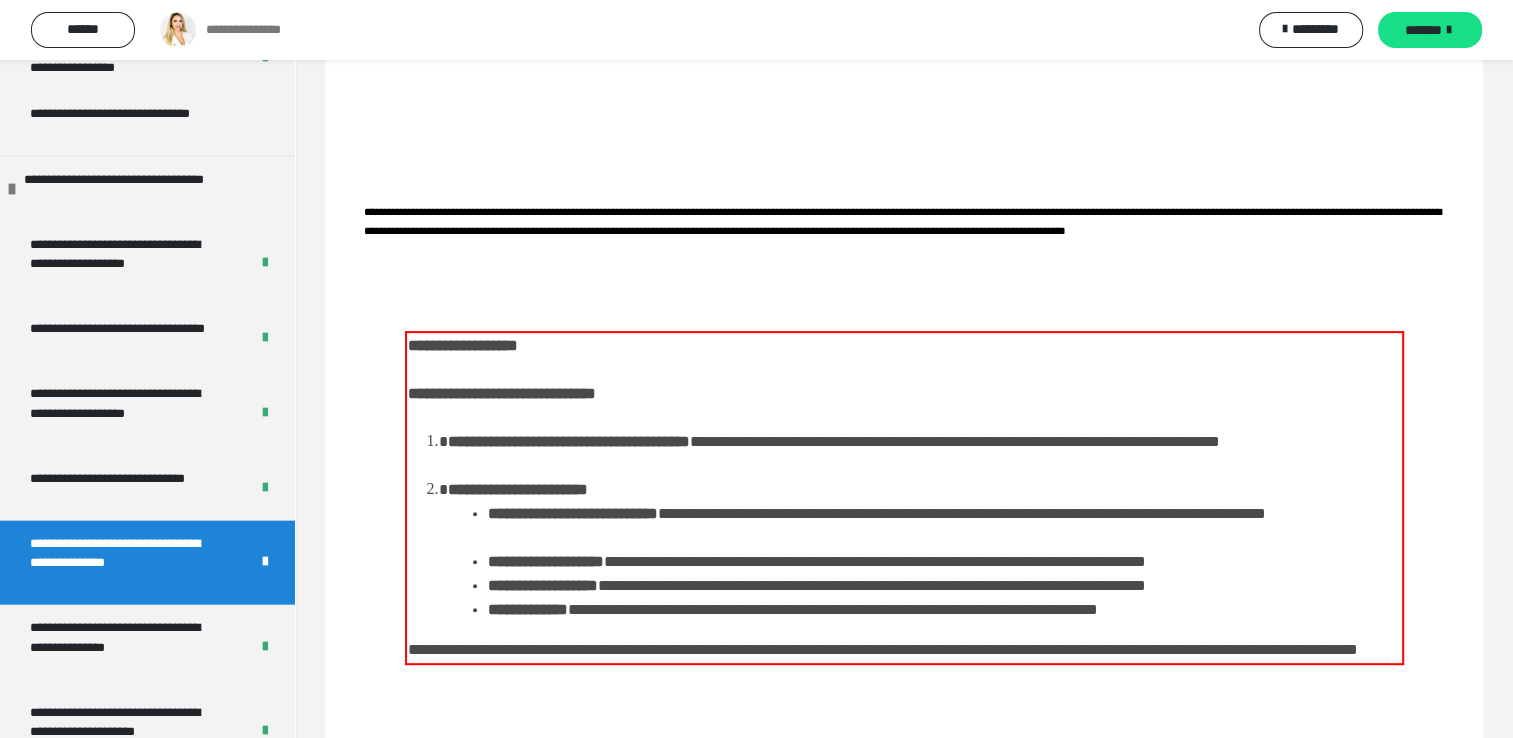scroll, scrollTop: 671, scrollLeft: 0, axis: vertical 